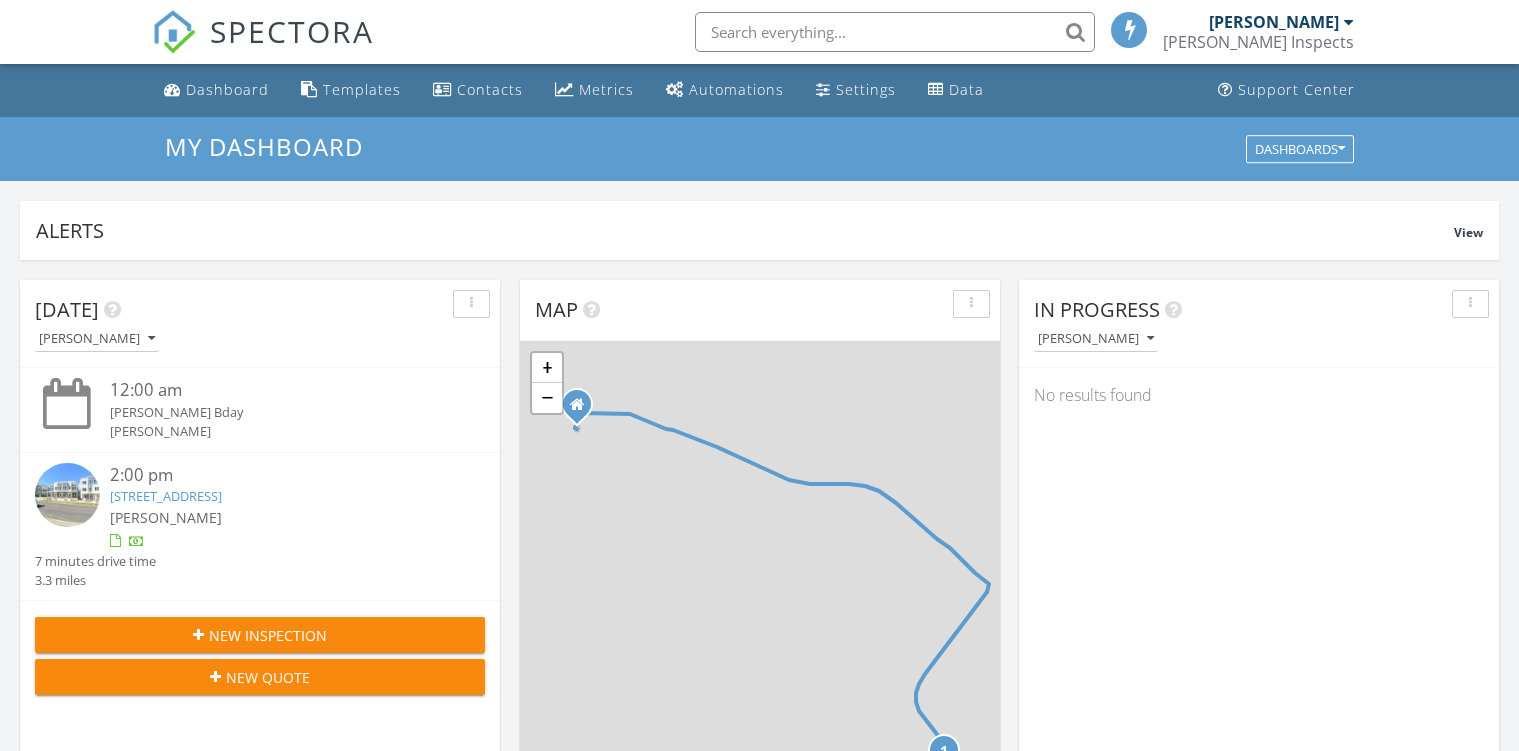 scroll, scrollTop: 0, scrollLeft: 0, axis: both 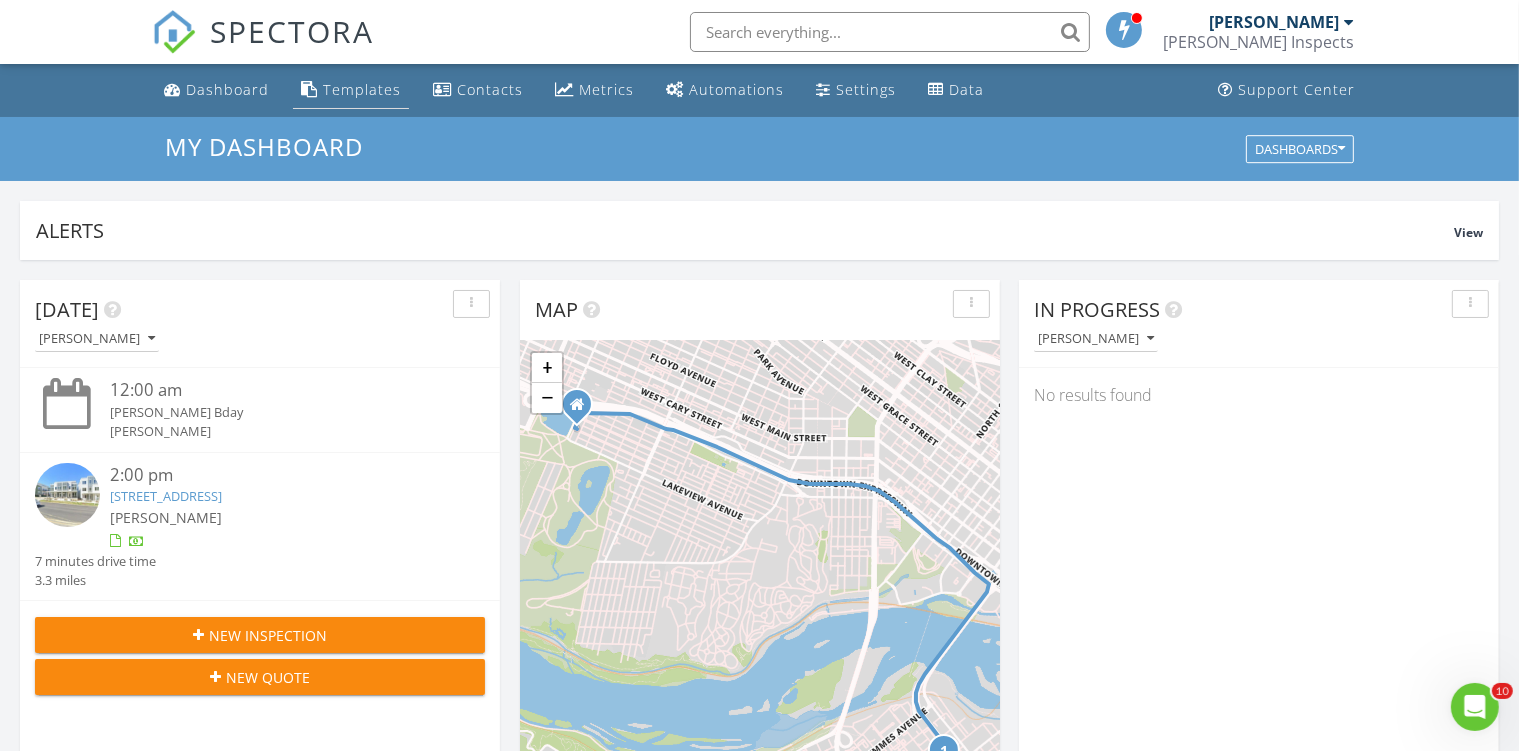 click on "Templates" at bounding box center (362, 89) 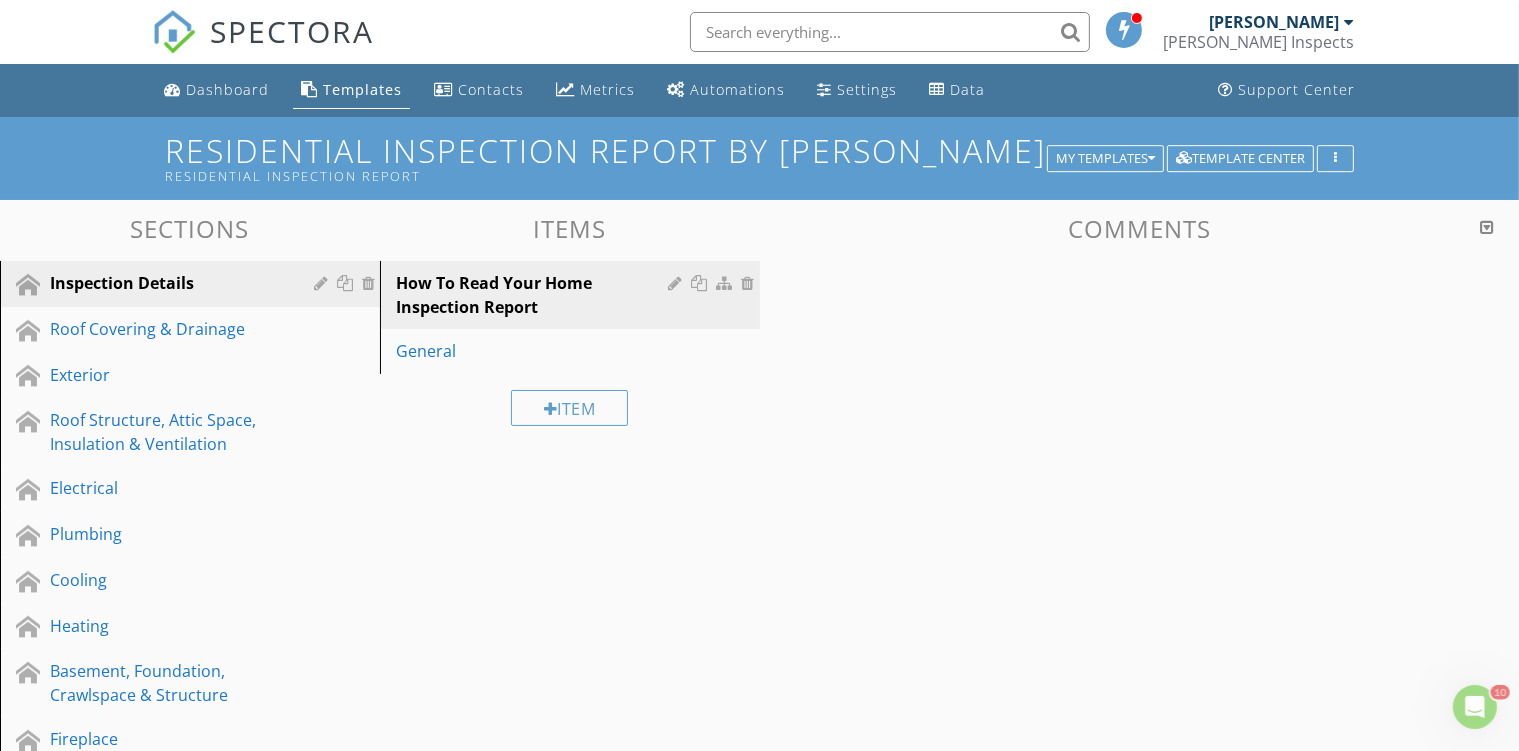 scroll, scrollTop: 0, scrollLeft: 0, axis: both 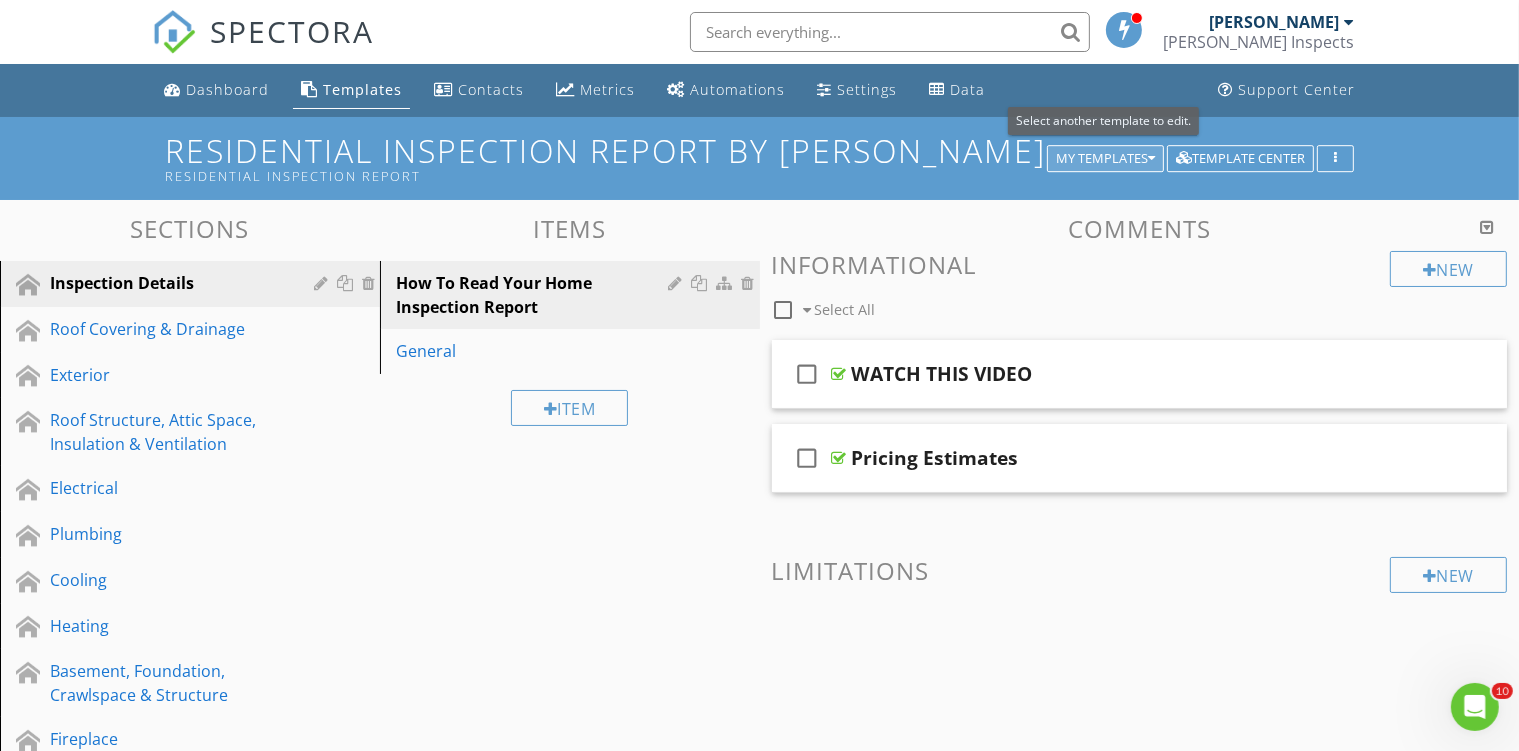 click on "My Templates" at bounding box center [1105, 159] 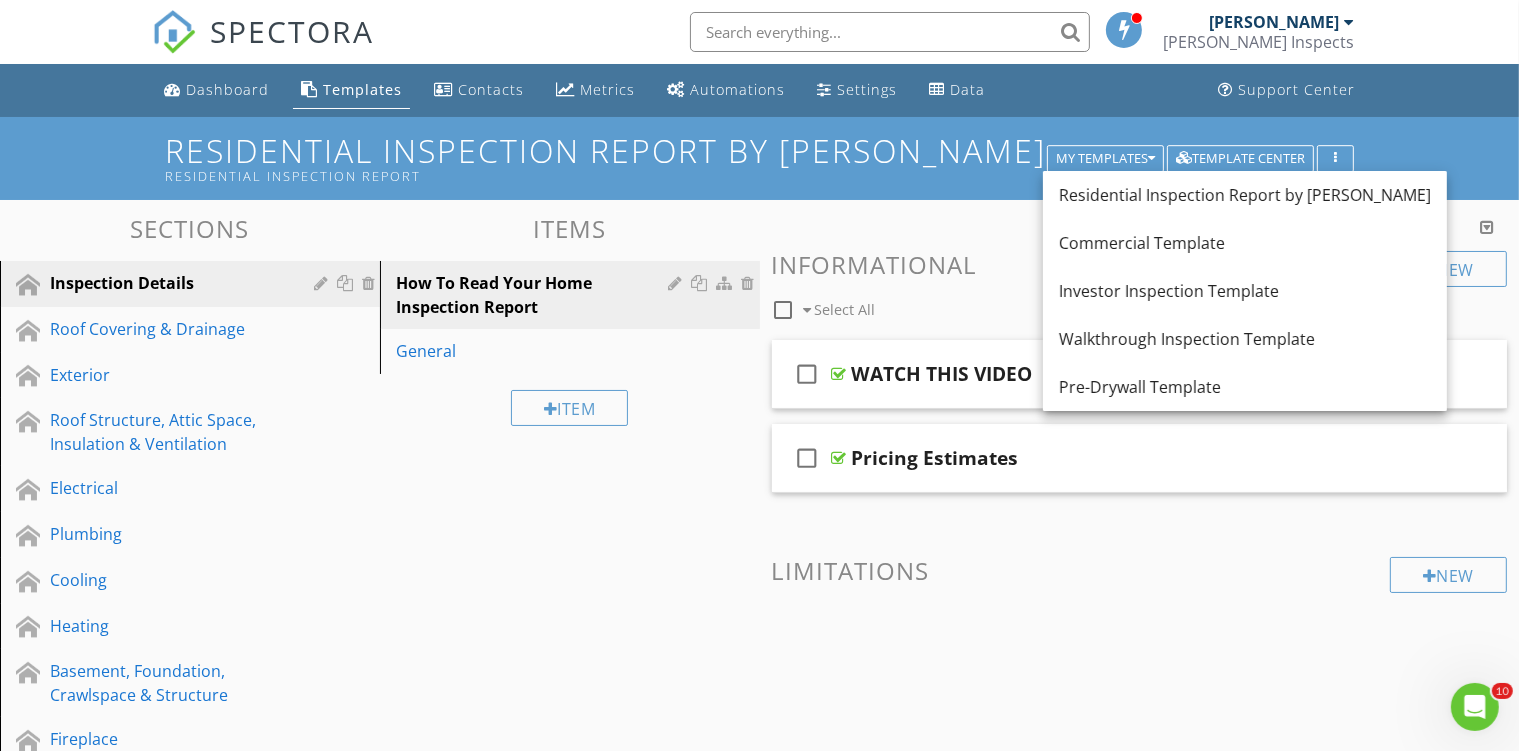 click on "Residential Inspection Report by [PERSON_NAME]
Residential Inspection Report
My Templates
Template Center" at bounding box center (759, 158) 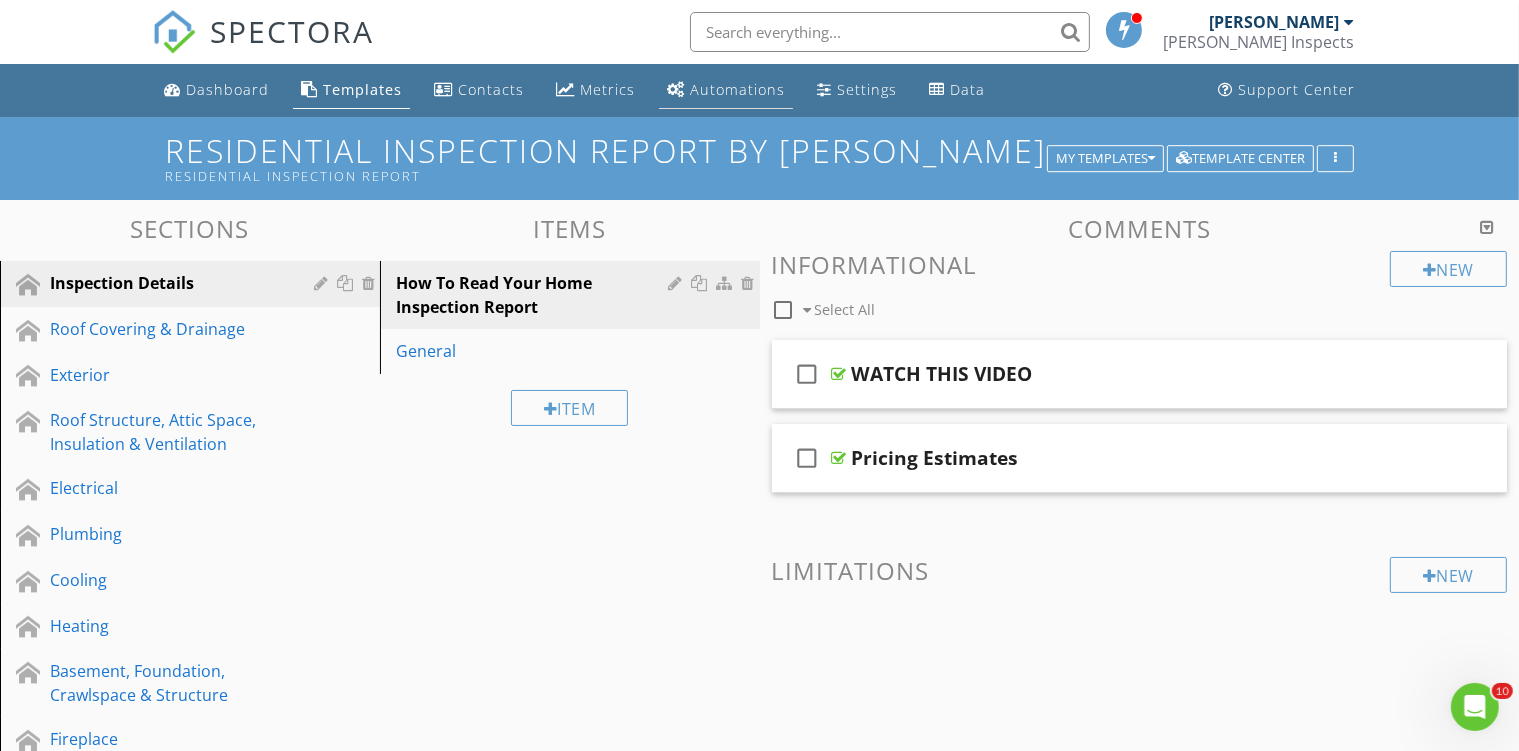 click on "Automations" at bounding box center (726, 90) 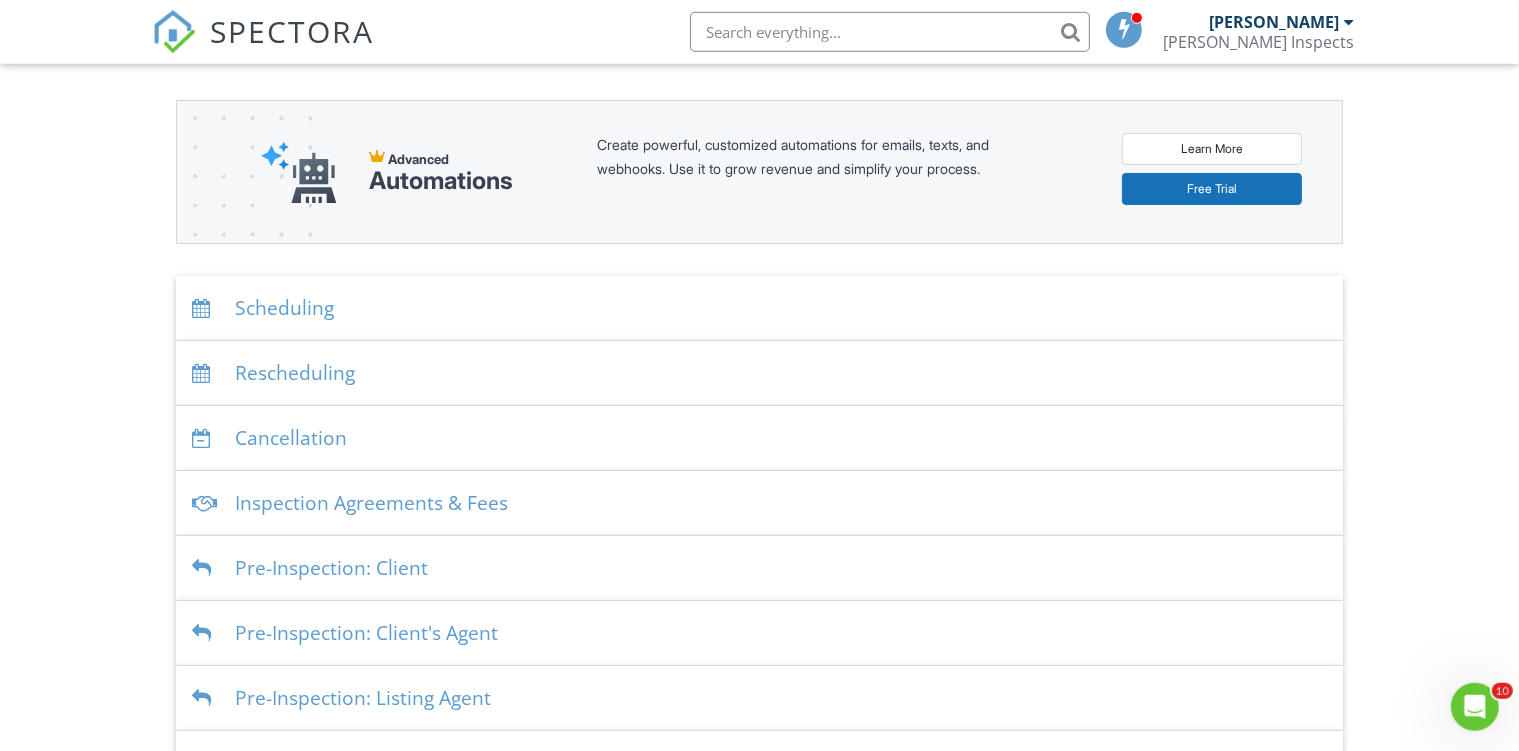 scroll, scrollTop: 211, scrollLeft: 0, axis: vertical 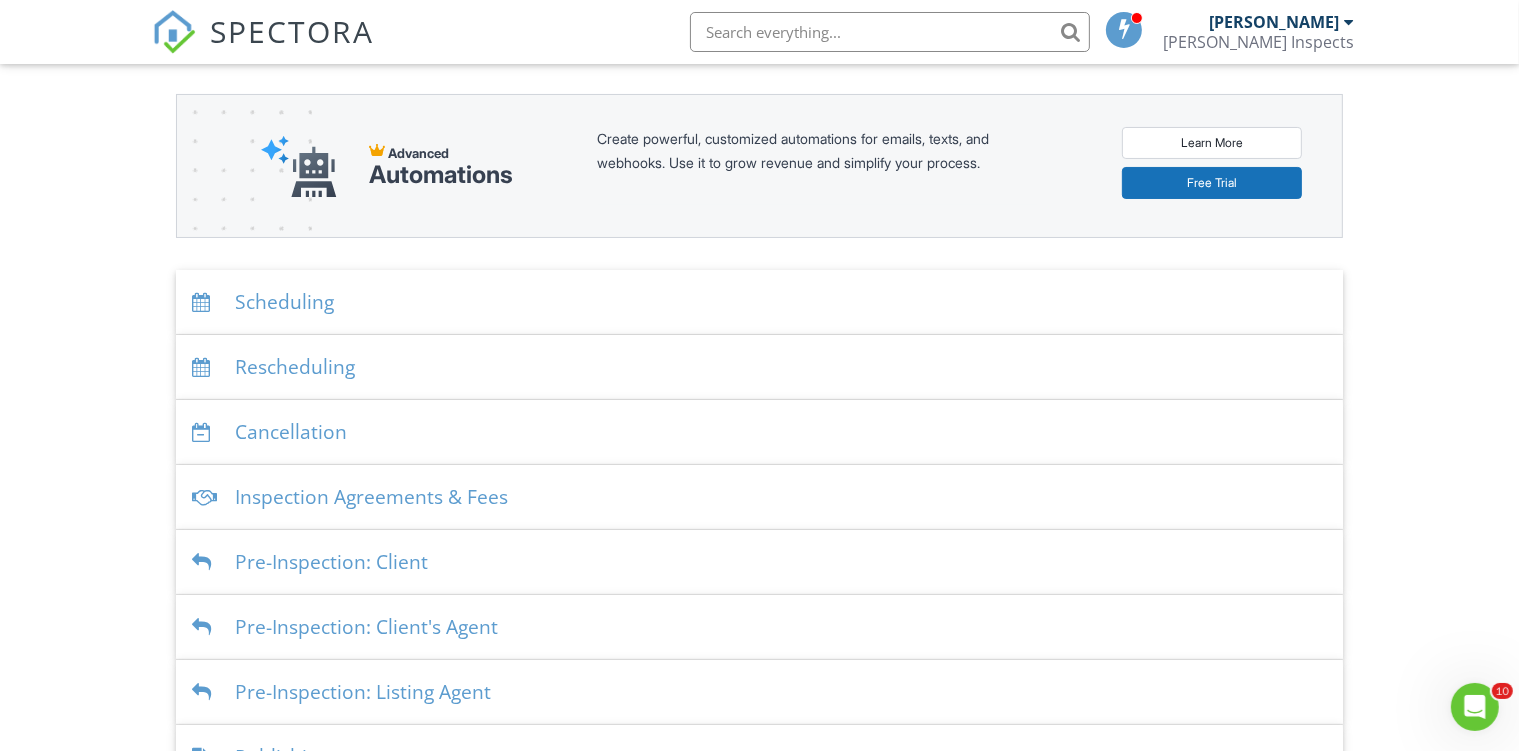 click on "Scheduling" at bounding box center (759, 302) 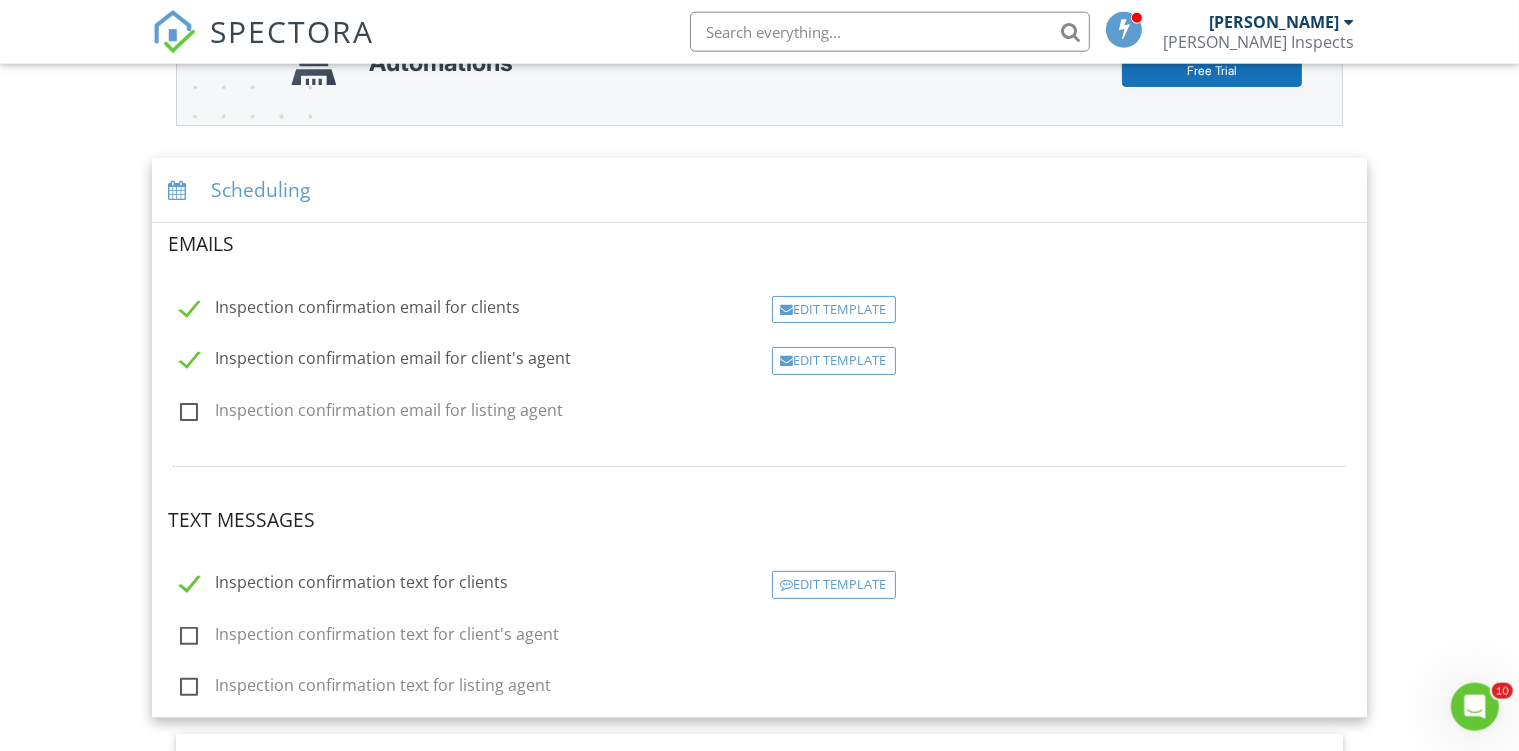 scroll, scrollTop: 316, scrollLeft: 0, axis: vertical 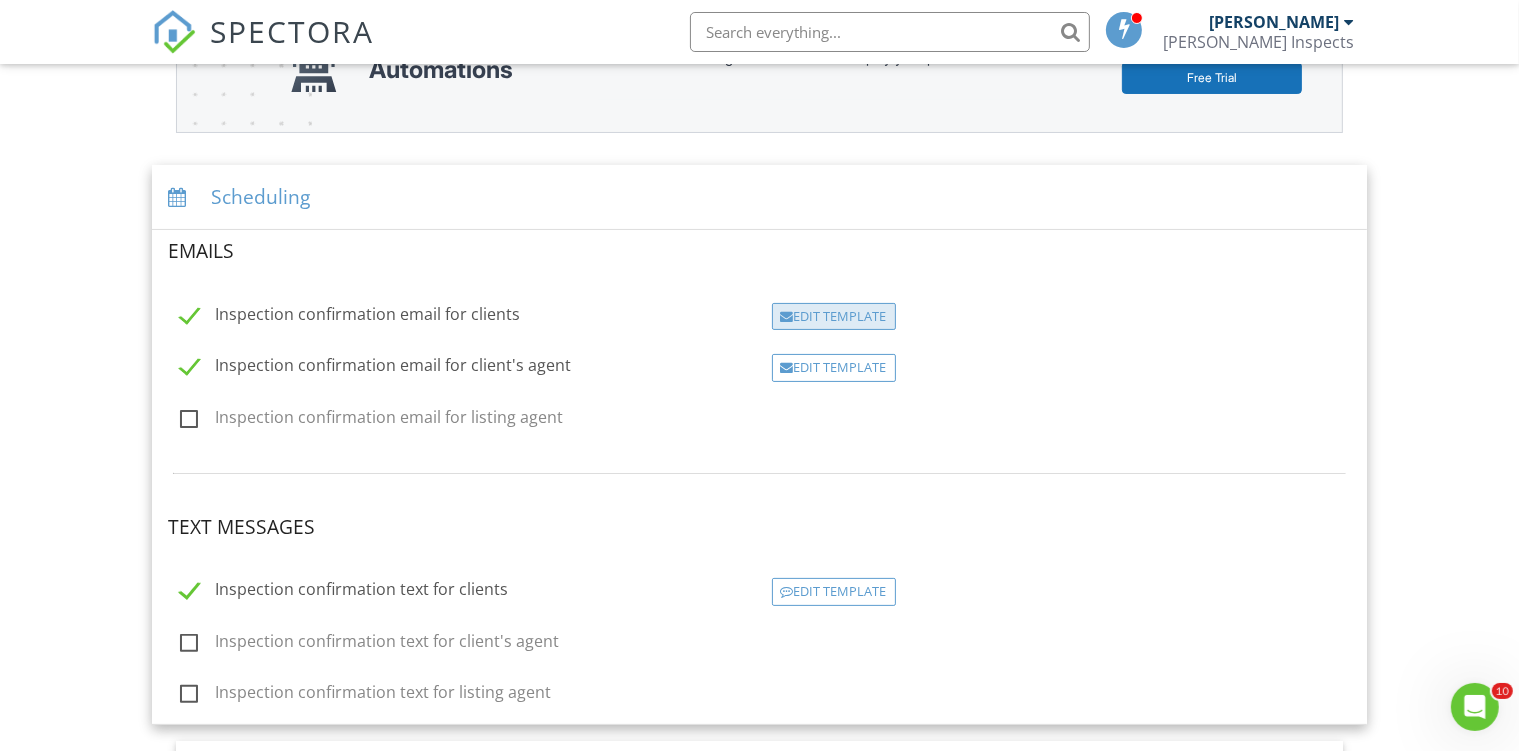 click on "Edit Template" at bounding box center [834, 317] 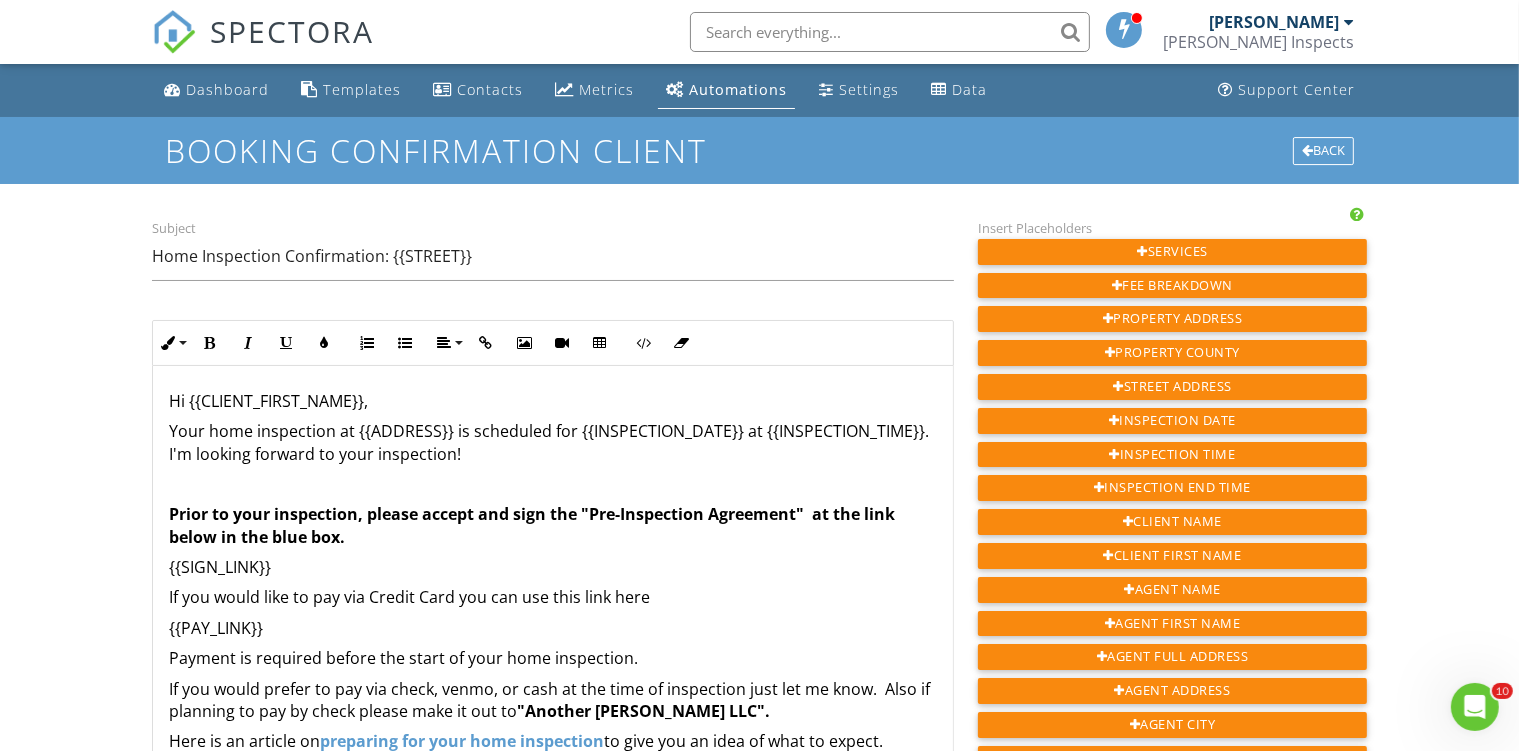 scroll, scrollTop: 0, scrollLeft: 0, axis: both 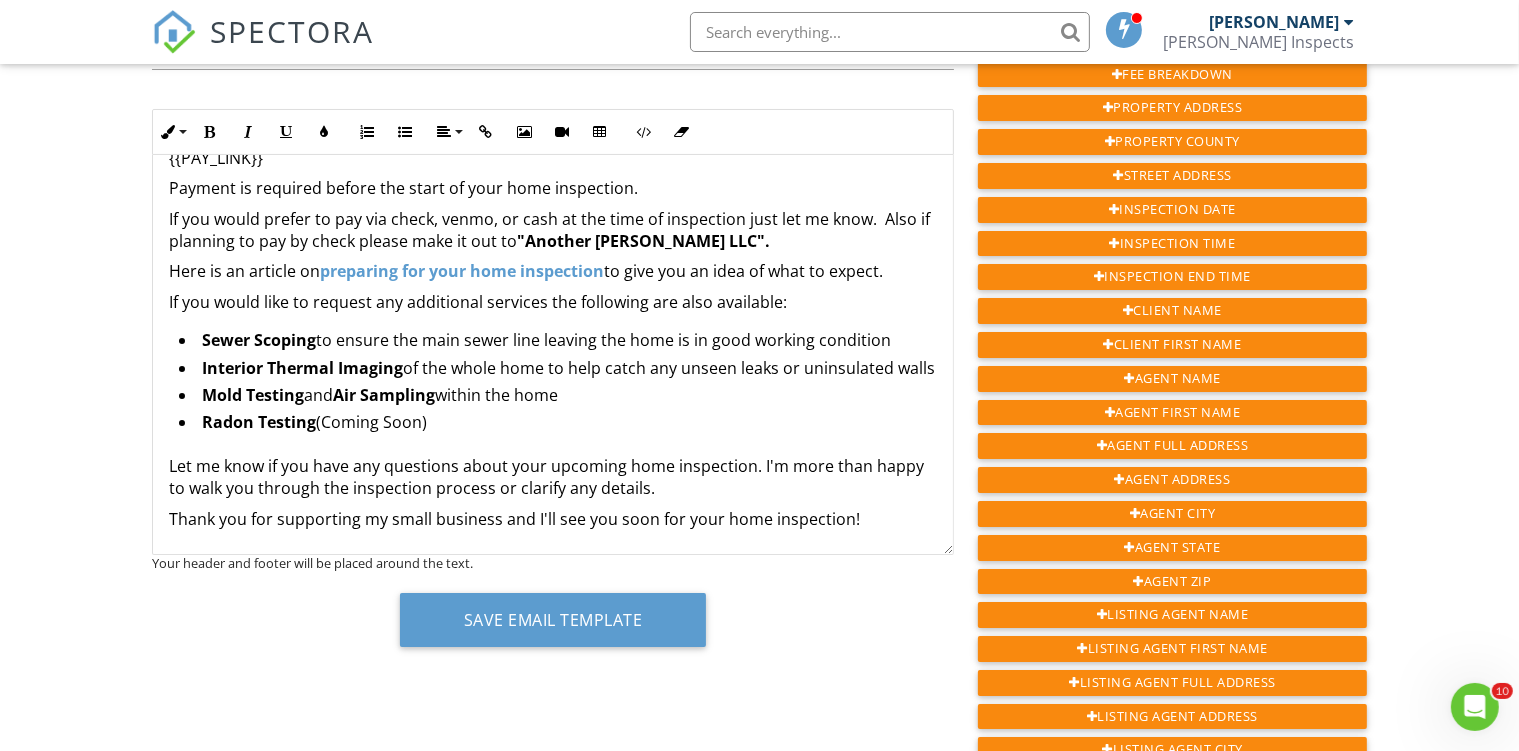 click on "If you would like to request any additional services the following are also available:" at bounding box center (553, 302) 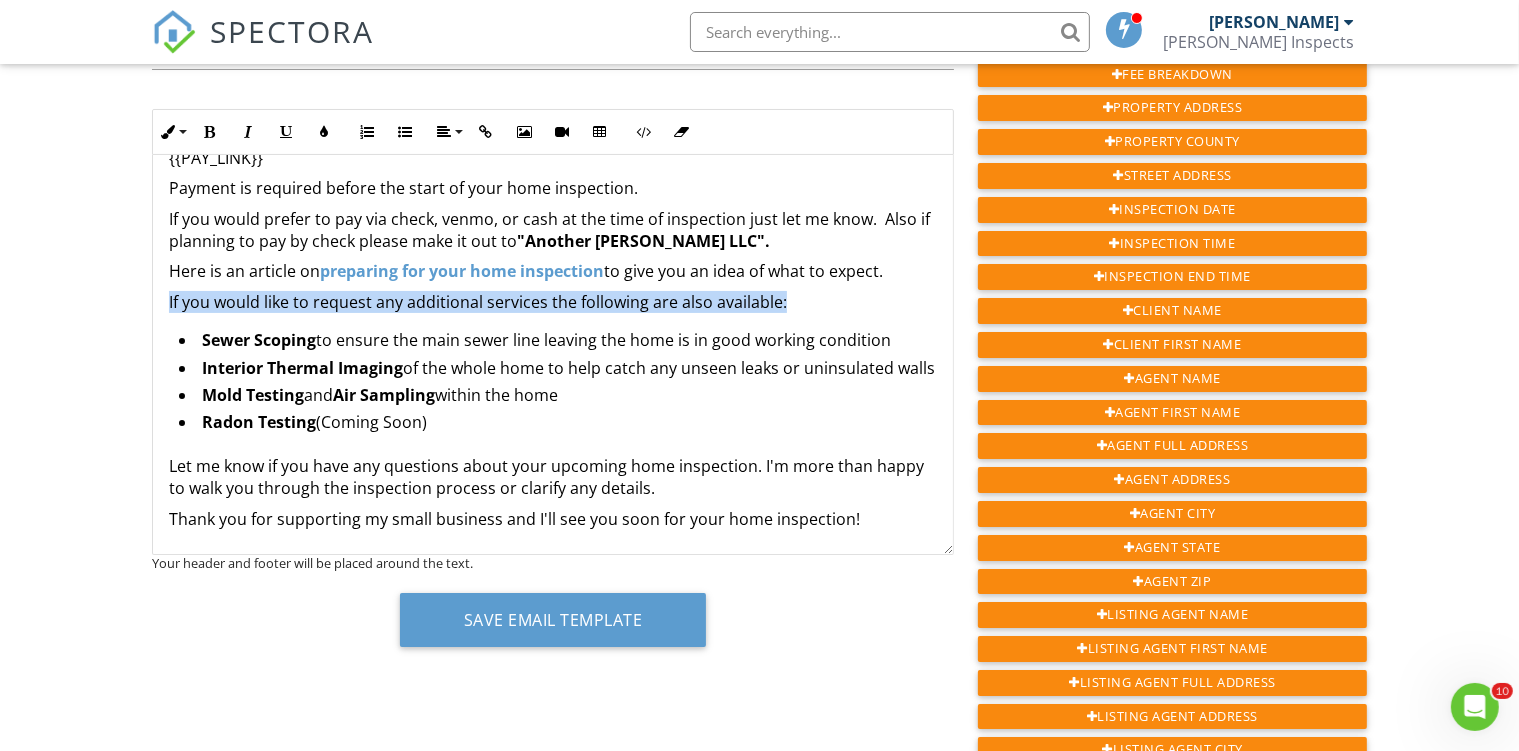 drag, startPoint x: 825, startPoint y: 275, endPoint x: 144, endPoint y: 288, distance: 681.1241 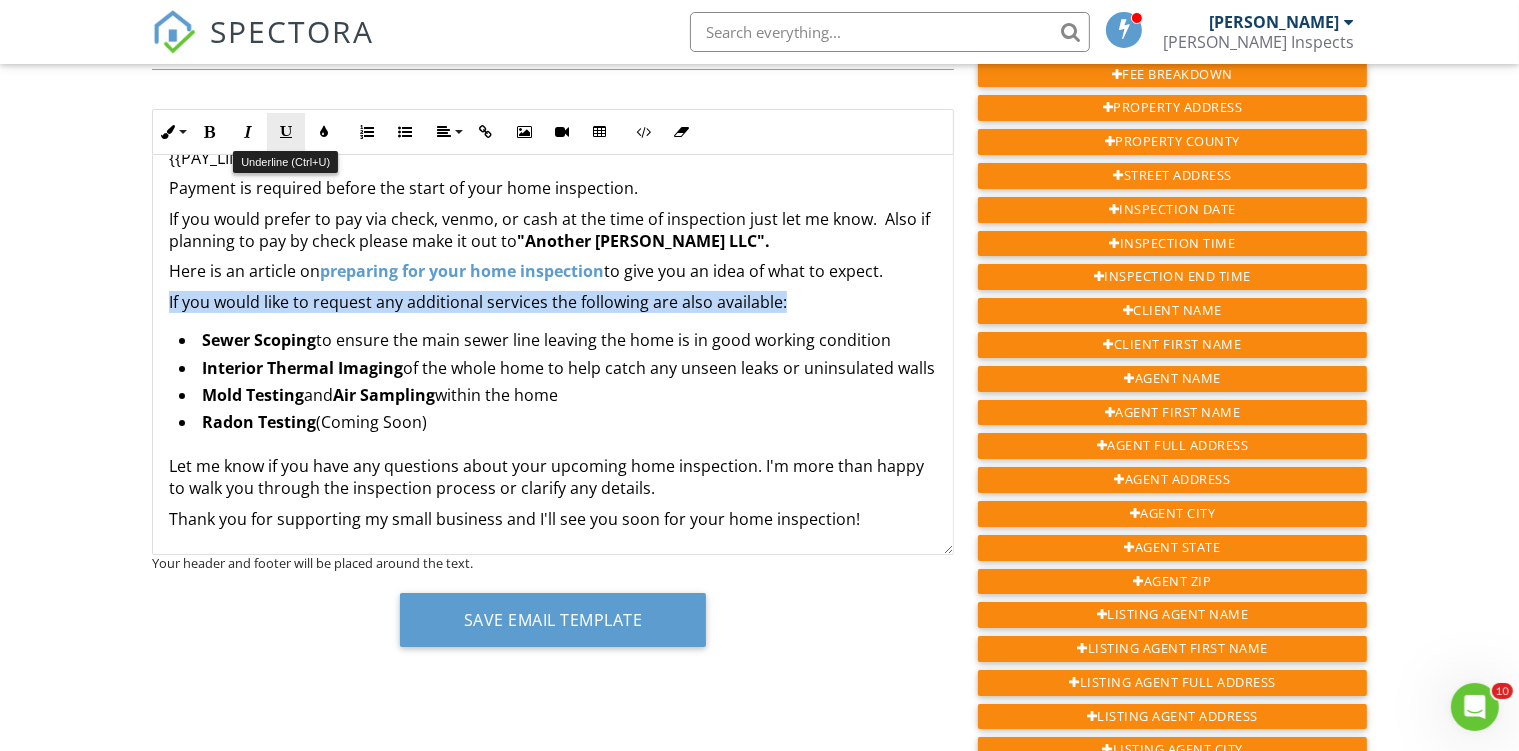 click at bounding box center [286, 132] 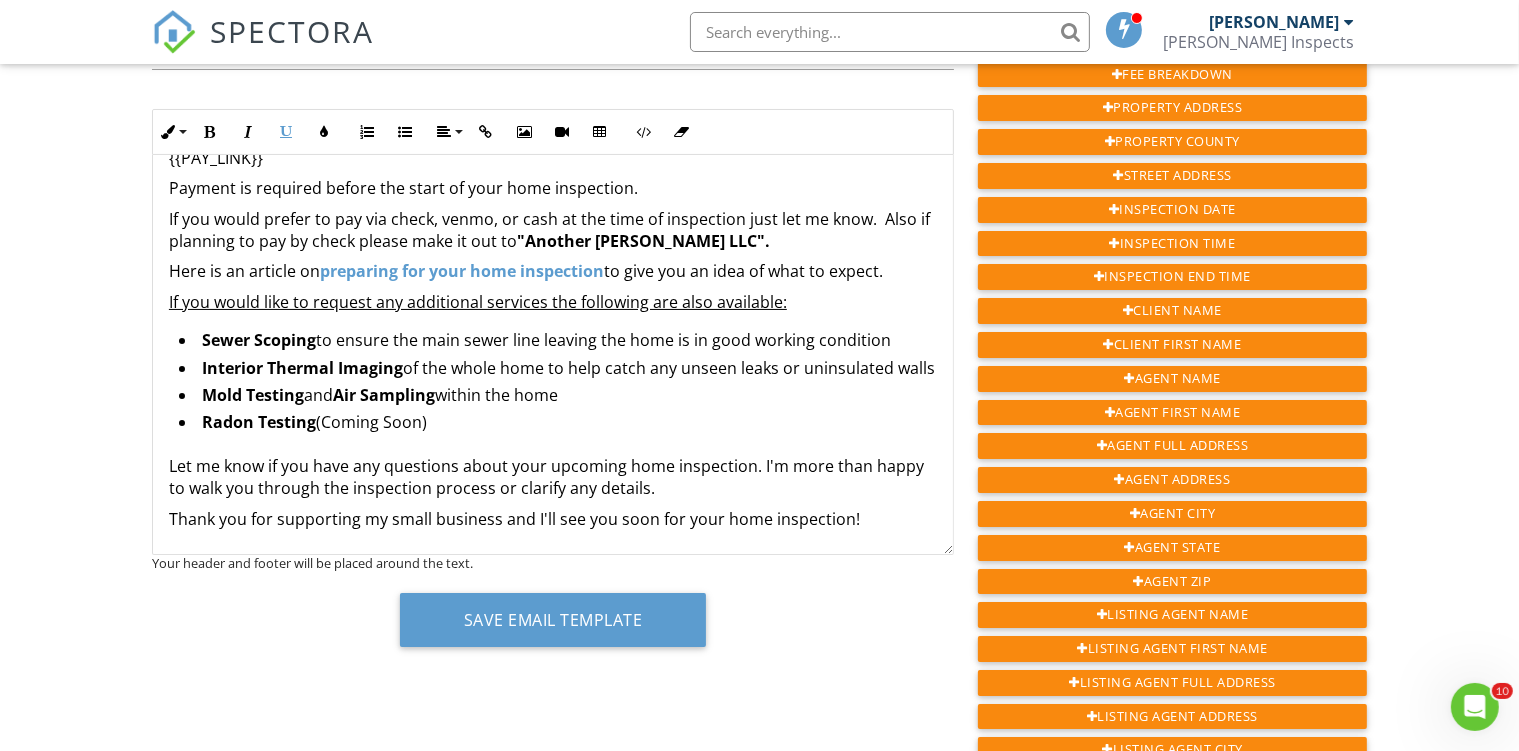 click on "Here is an article on  preparing for your home inspection  to give you an idea of what to expect." at bounding box center [553, 271] 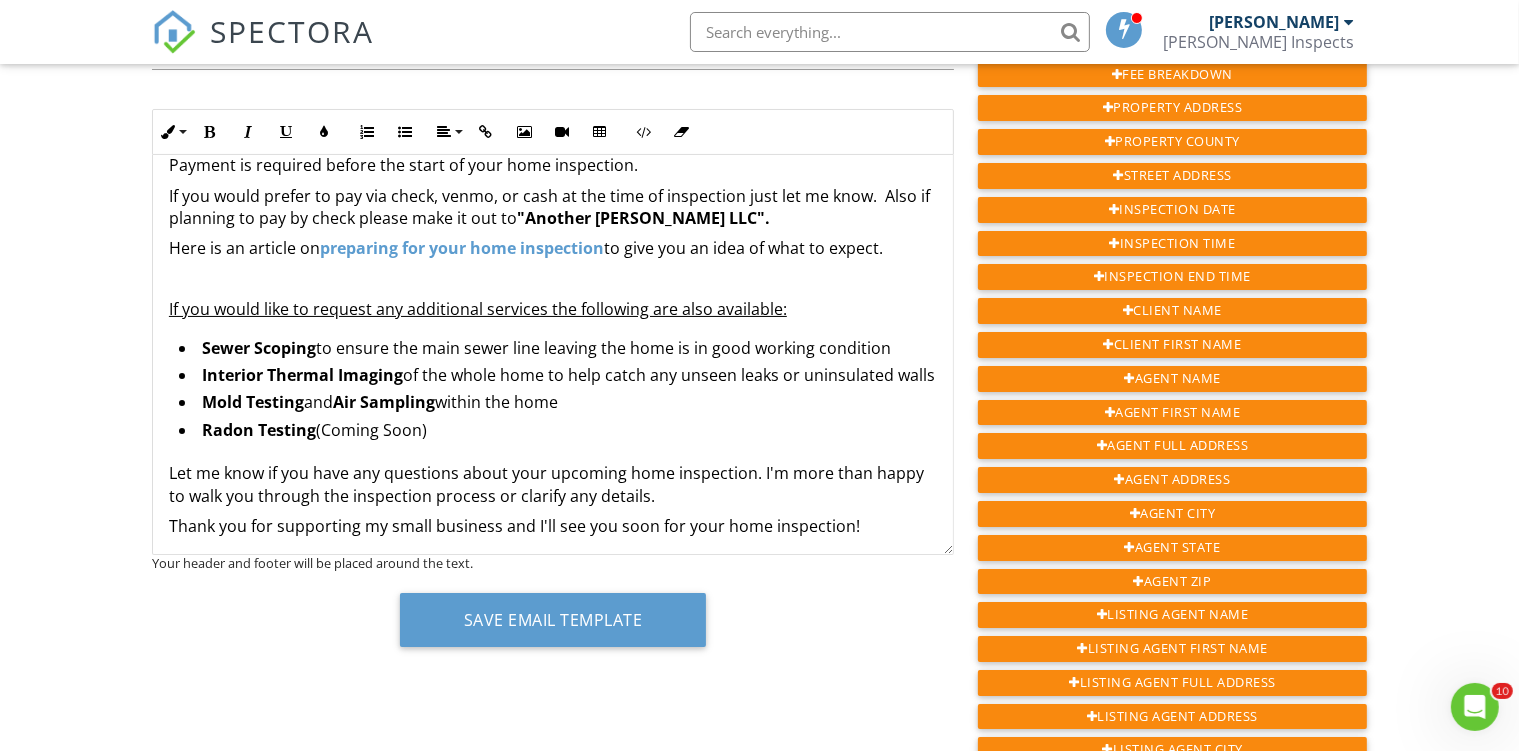 click on "Radon Testing  (Coming Soon)" at bounding box center (558, 432) 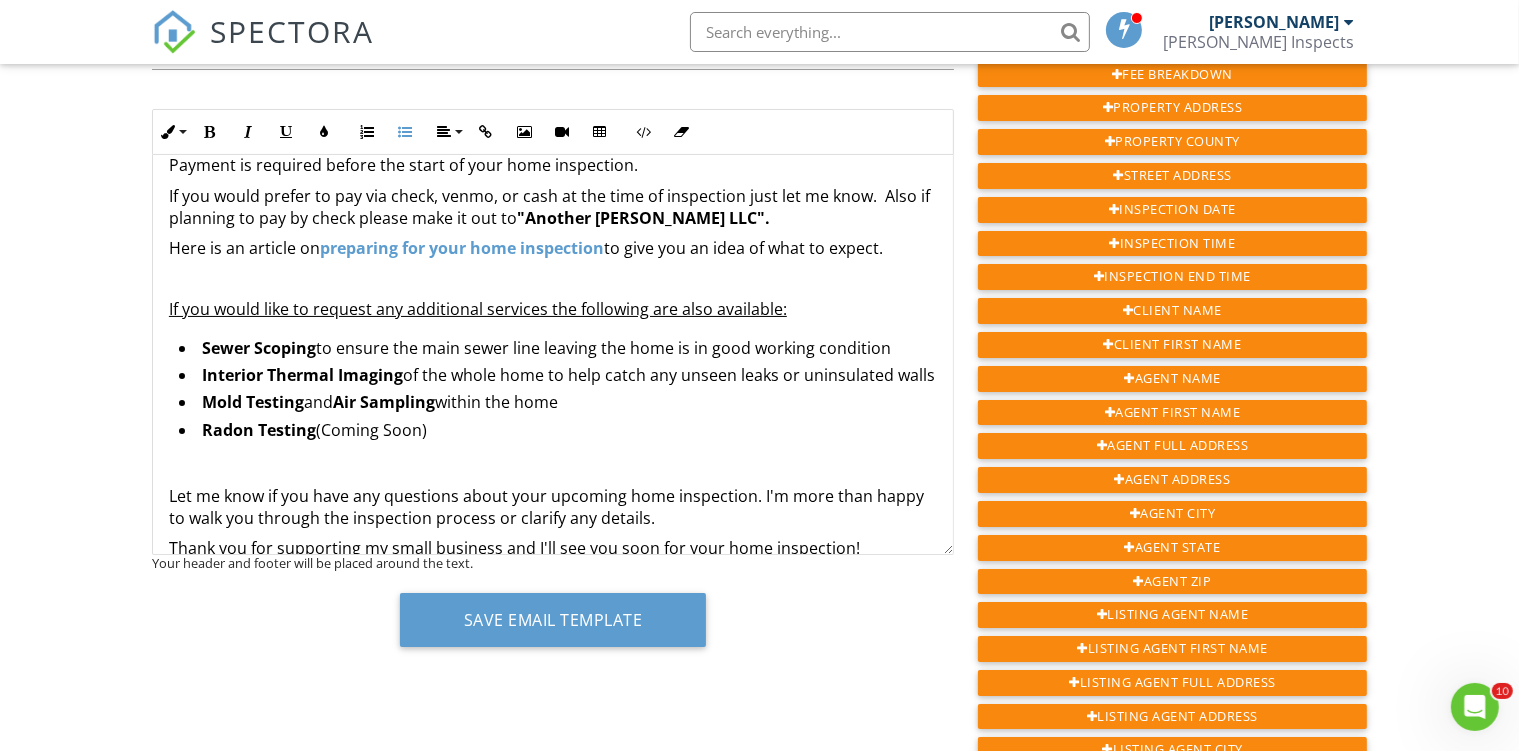 click on "Sewer Scoping  to ensure the main sewer line leaving the home is in good working condition" at bounding box center (558, 350) 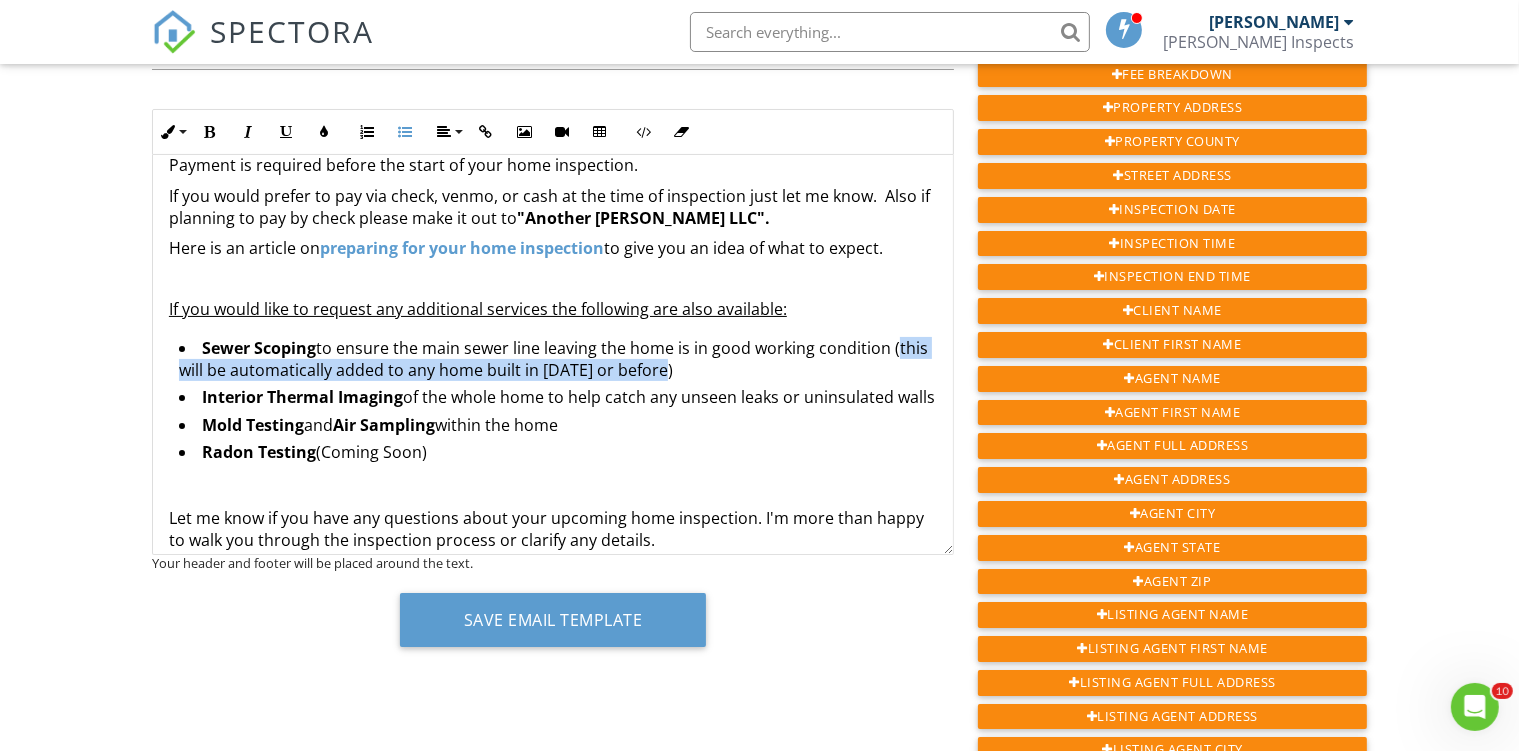 drag, startPoint x: 885, startPoint y: 343, endPoint x: 904, endPoint y: 369, distance: 32.202484 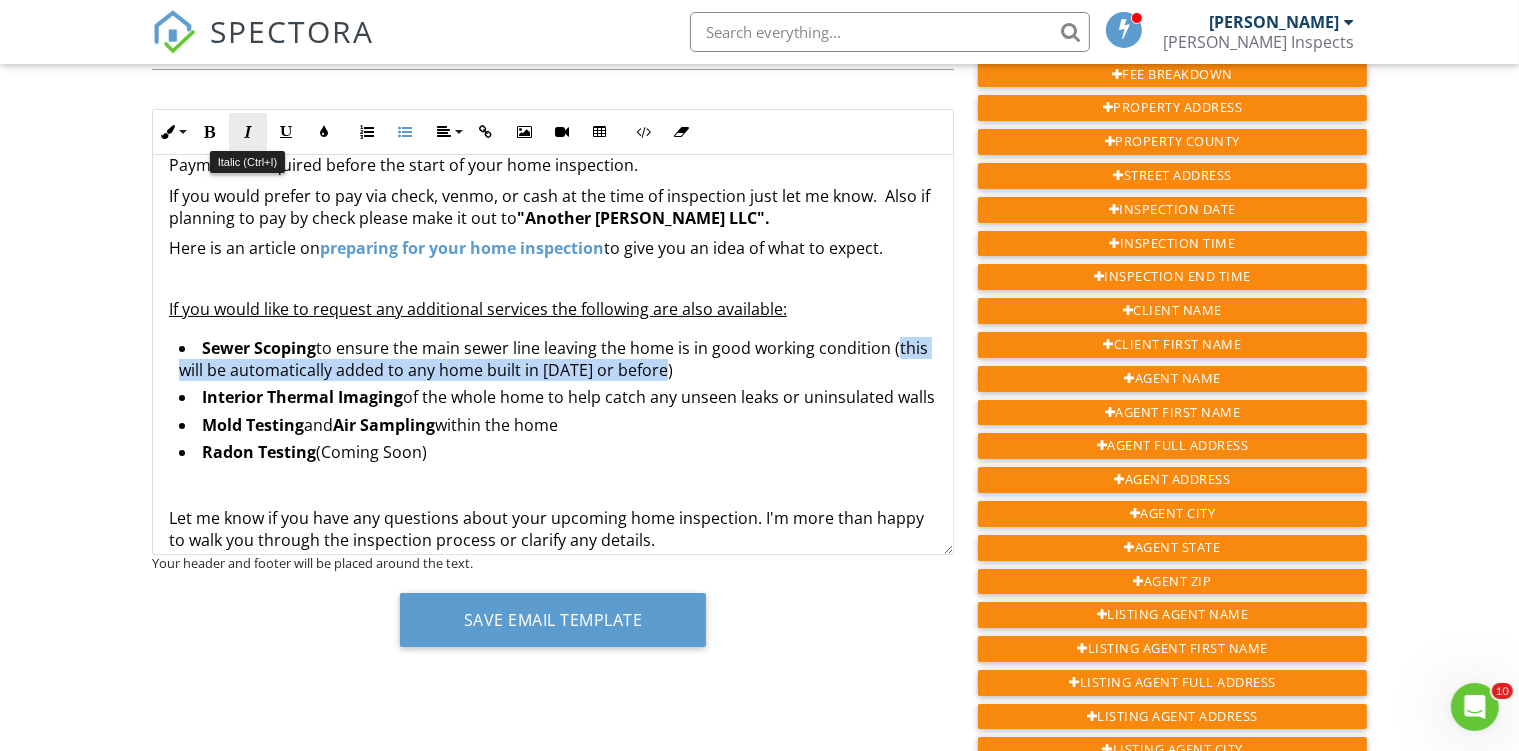 click at bounding box center [248, 132] 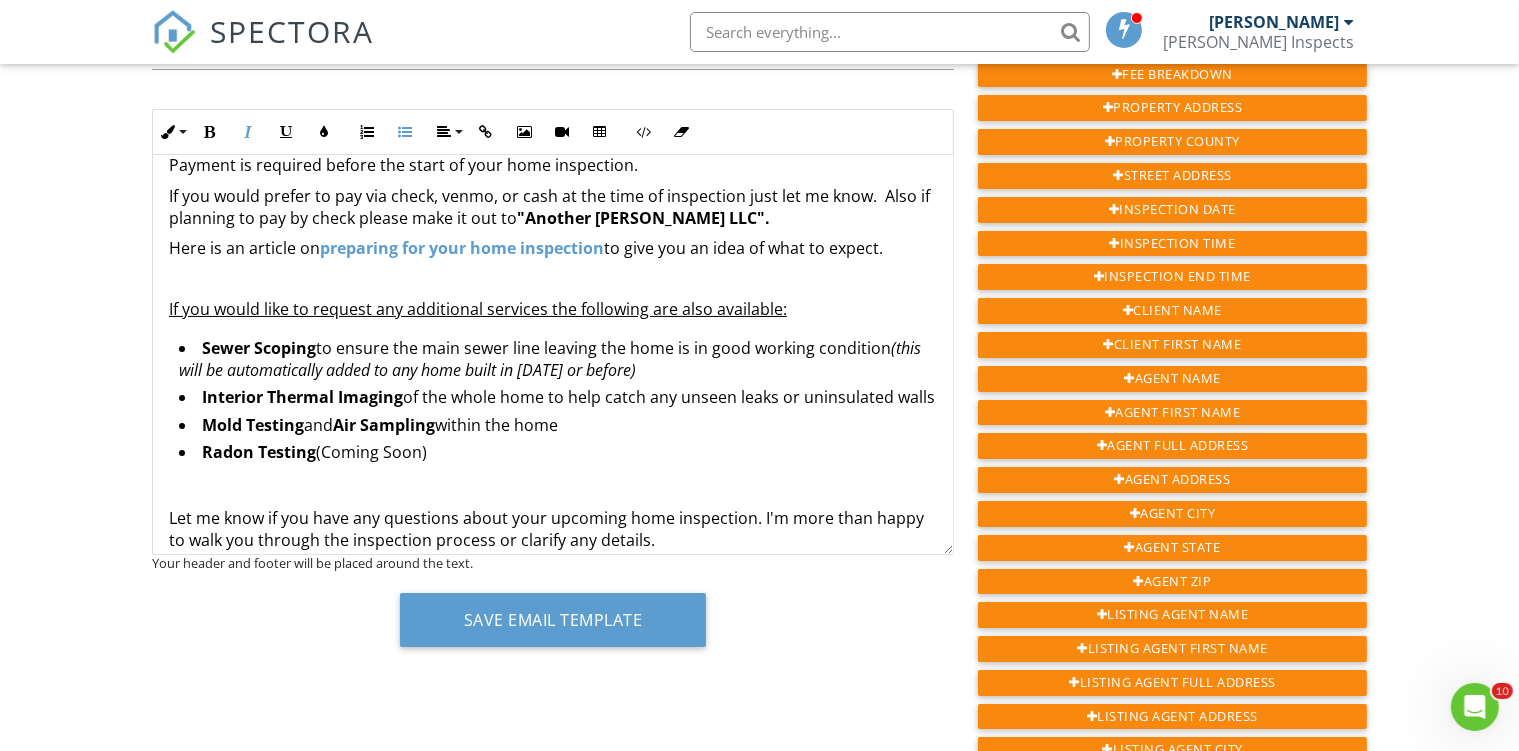 click on "Sewer Scoping  to ensure the main sewer line leaving the home is in good working condition  (this will be automatically added to any home built in 1965 or before)" at bounding box center [558, 362] 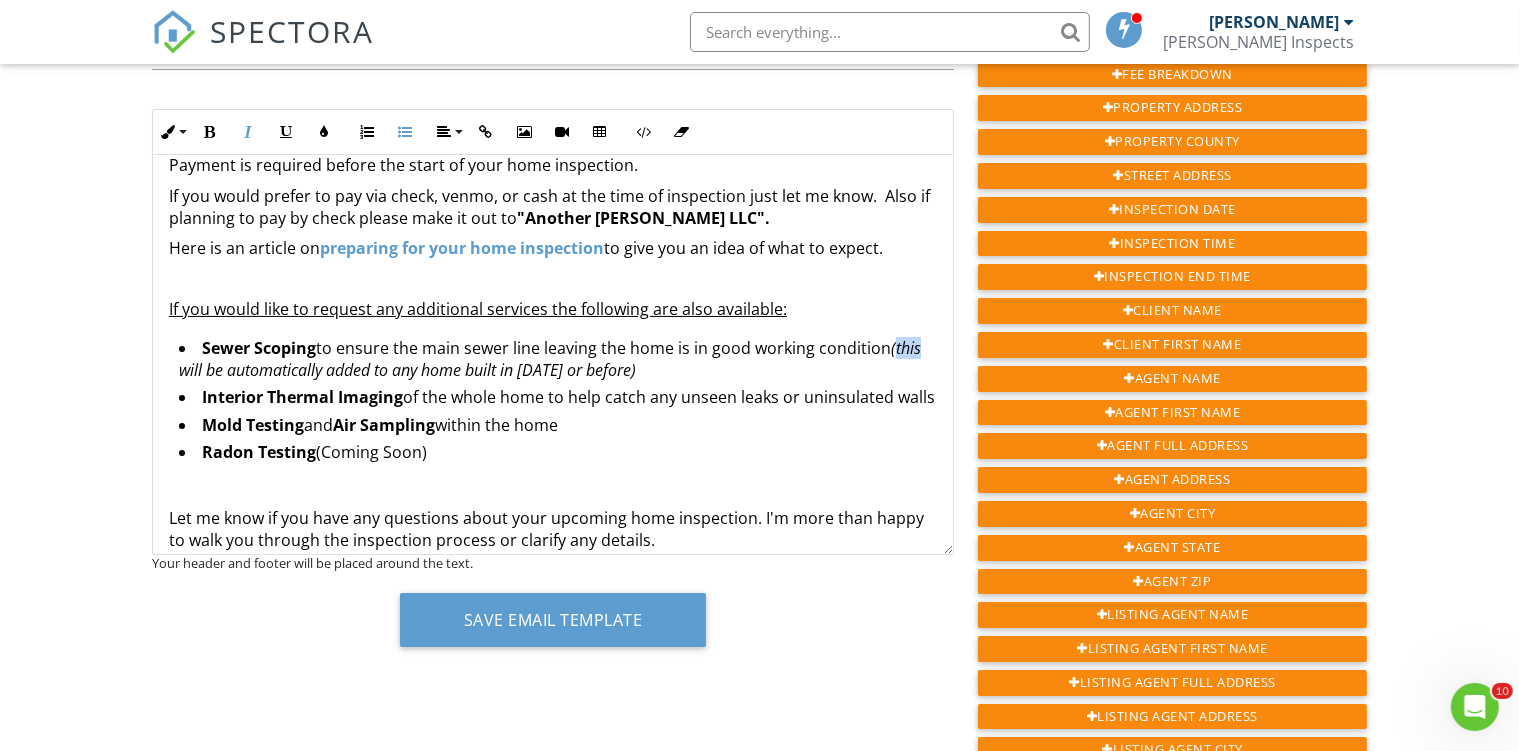 drag, startPoint x: 889, startPoint y: 346, endPoint x: 914, endPoint y: 347, distance: 25.019993 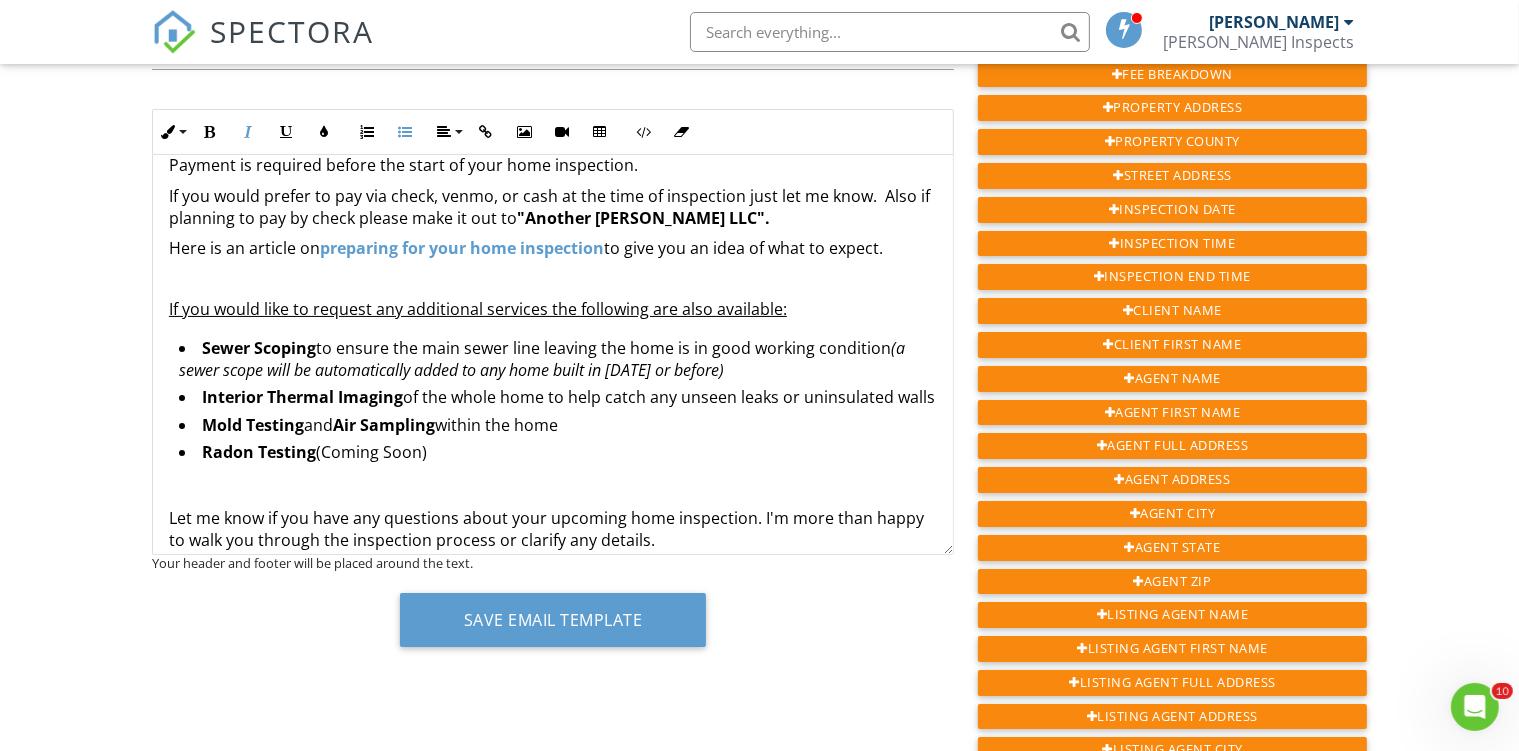 click on "Radon Testing  (Coming Soon)" at bounding box center (558, 466) 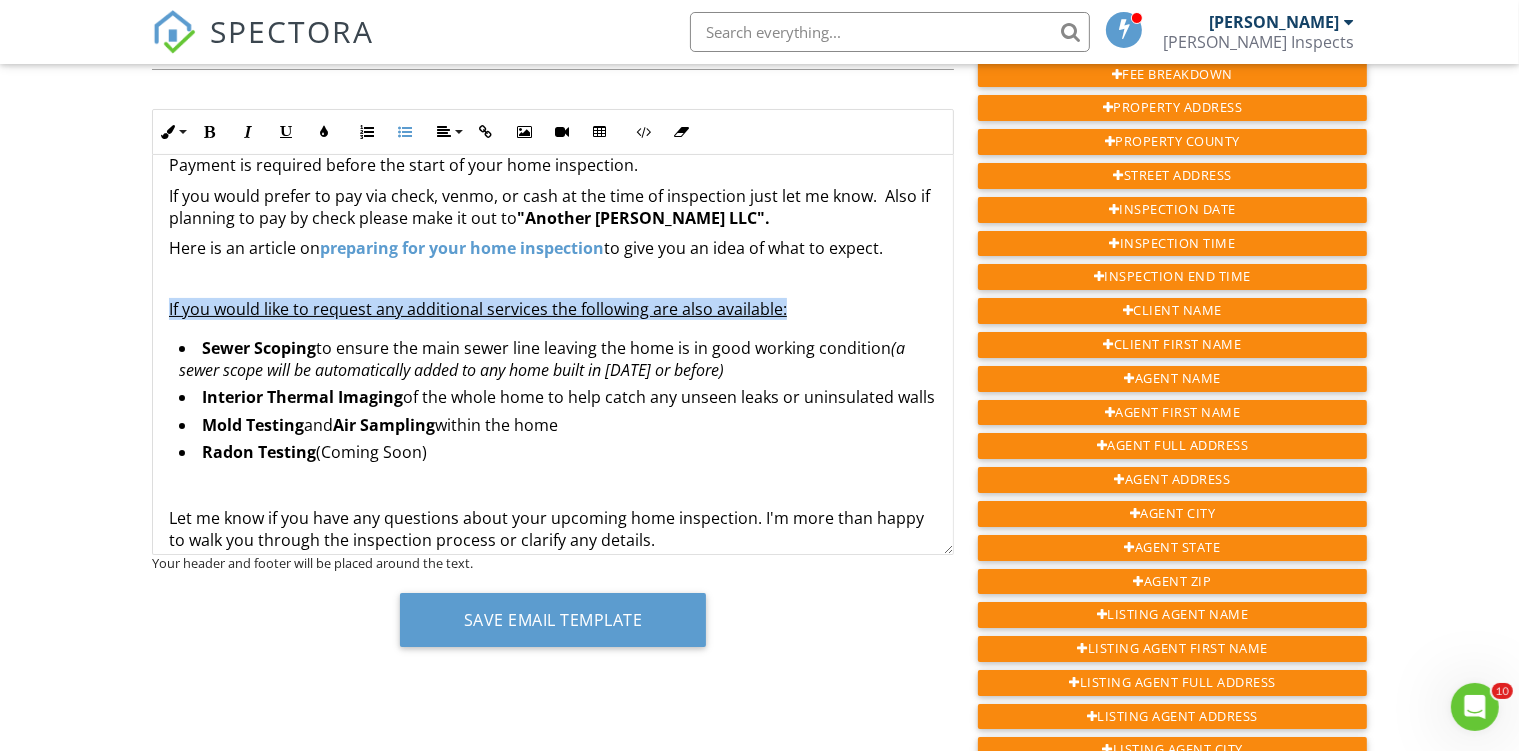 drag, startPoint x: 830, startPoint y: 309, endPoint x: 149, endPoint y: 310, distance: 681.00073 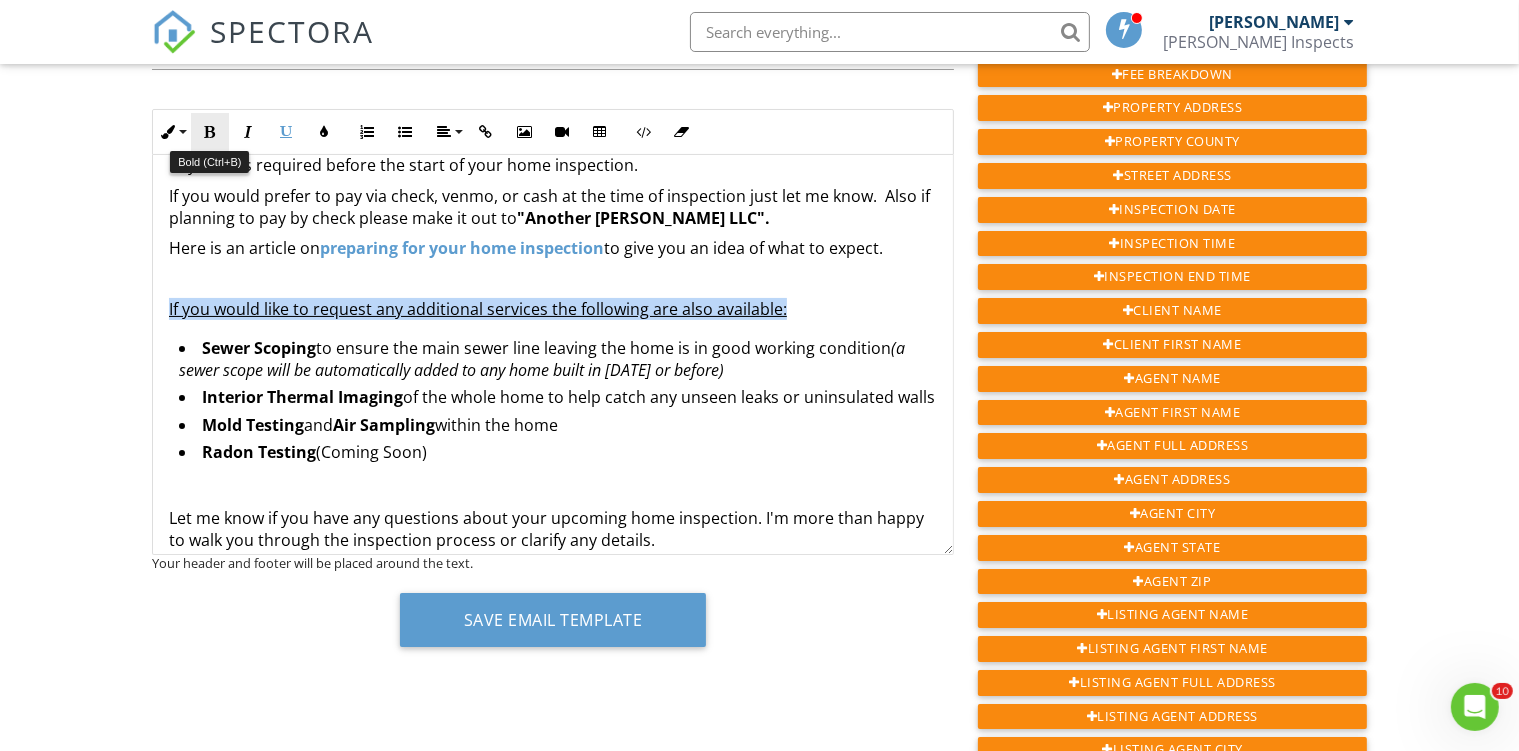 click at bounding box center (210, 132) 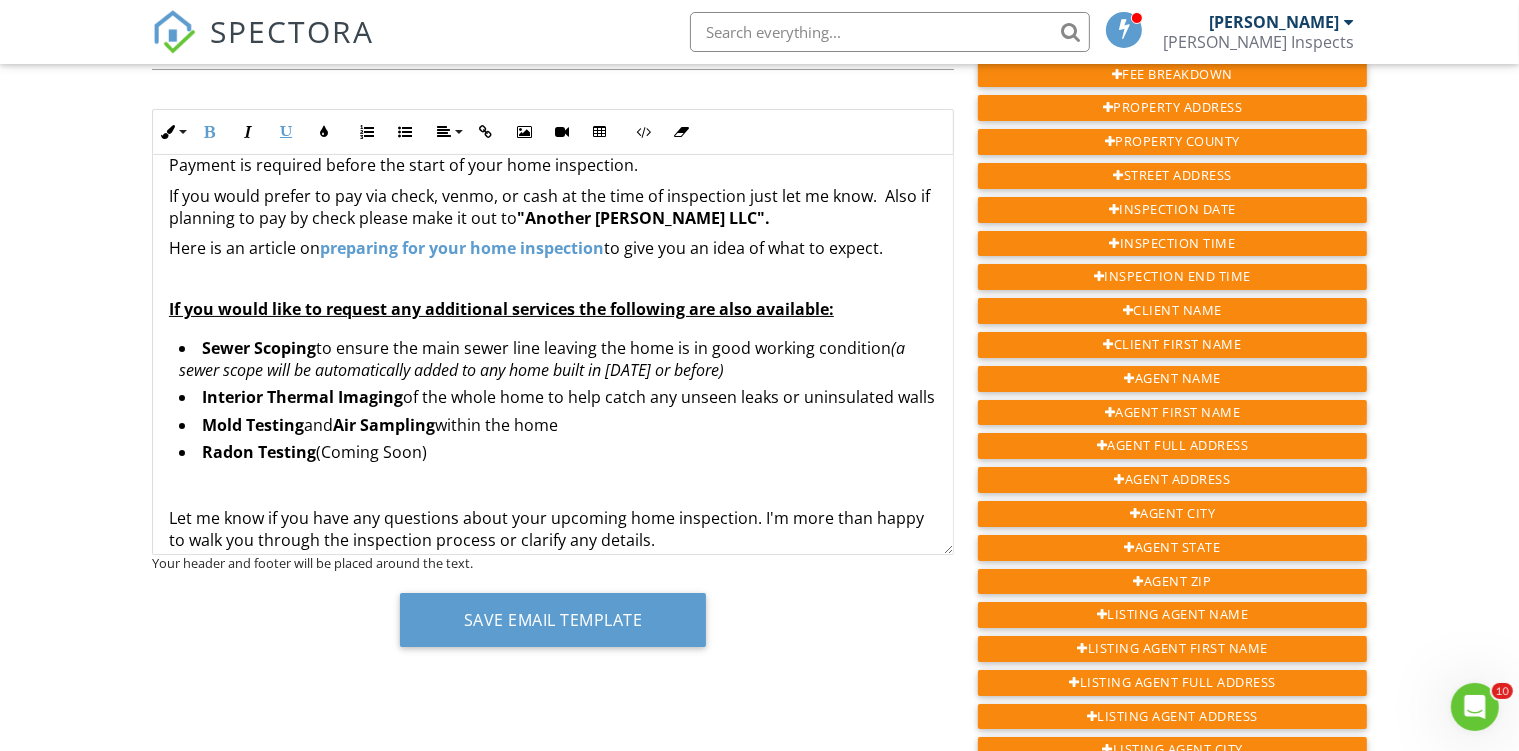 click on "Radon Testing  (Coming Soon)" at bounding box center [558, 466] 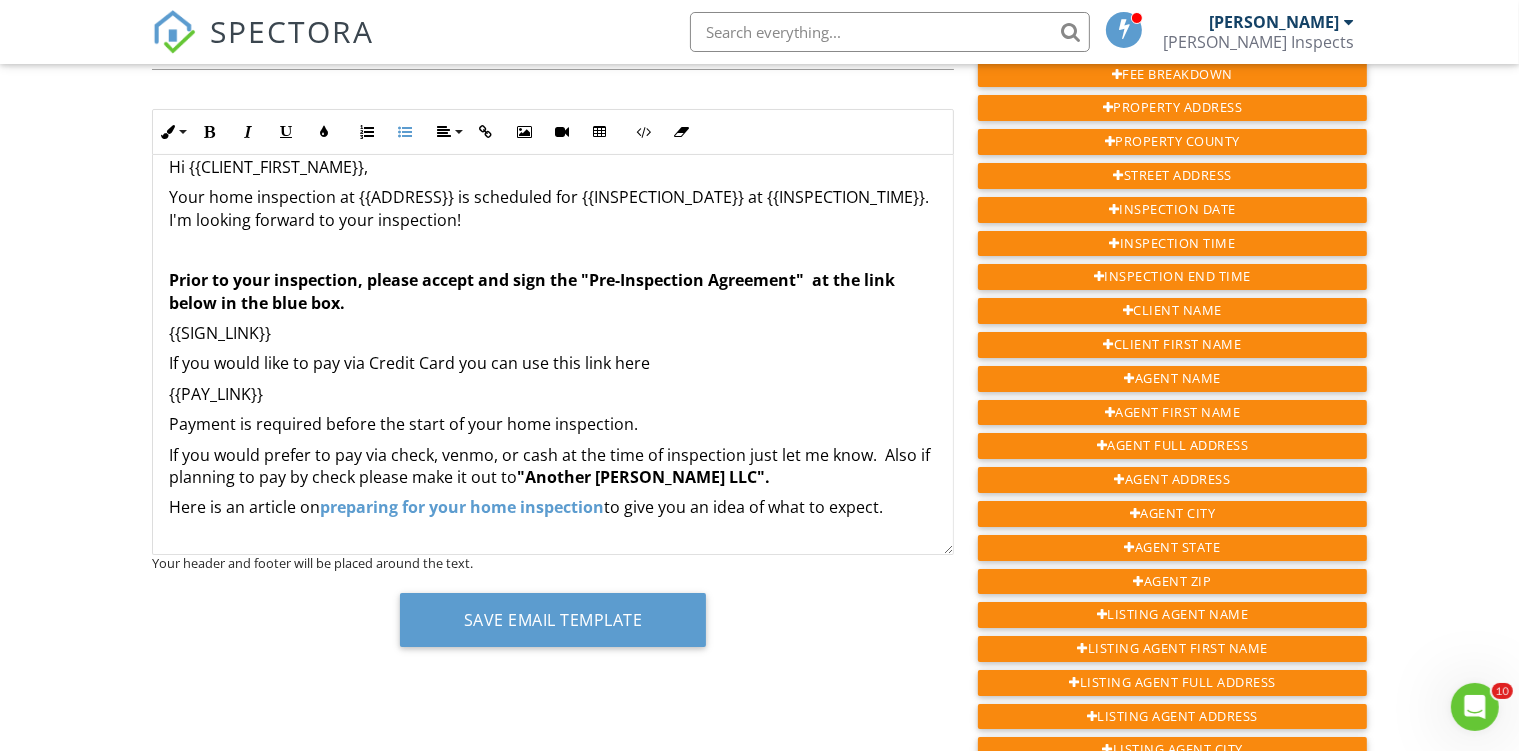 scroll, scrollTop: 0, scrollLeft: 0, axis: both 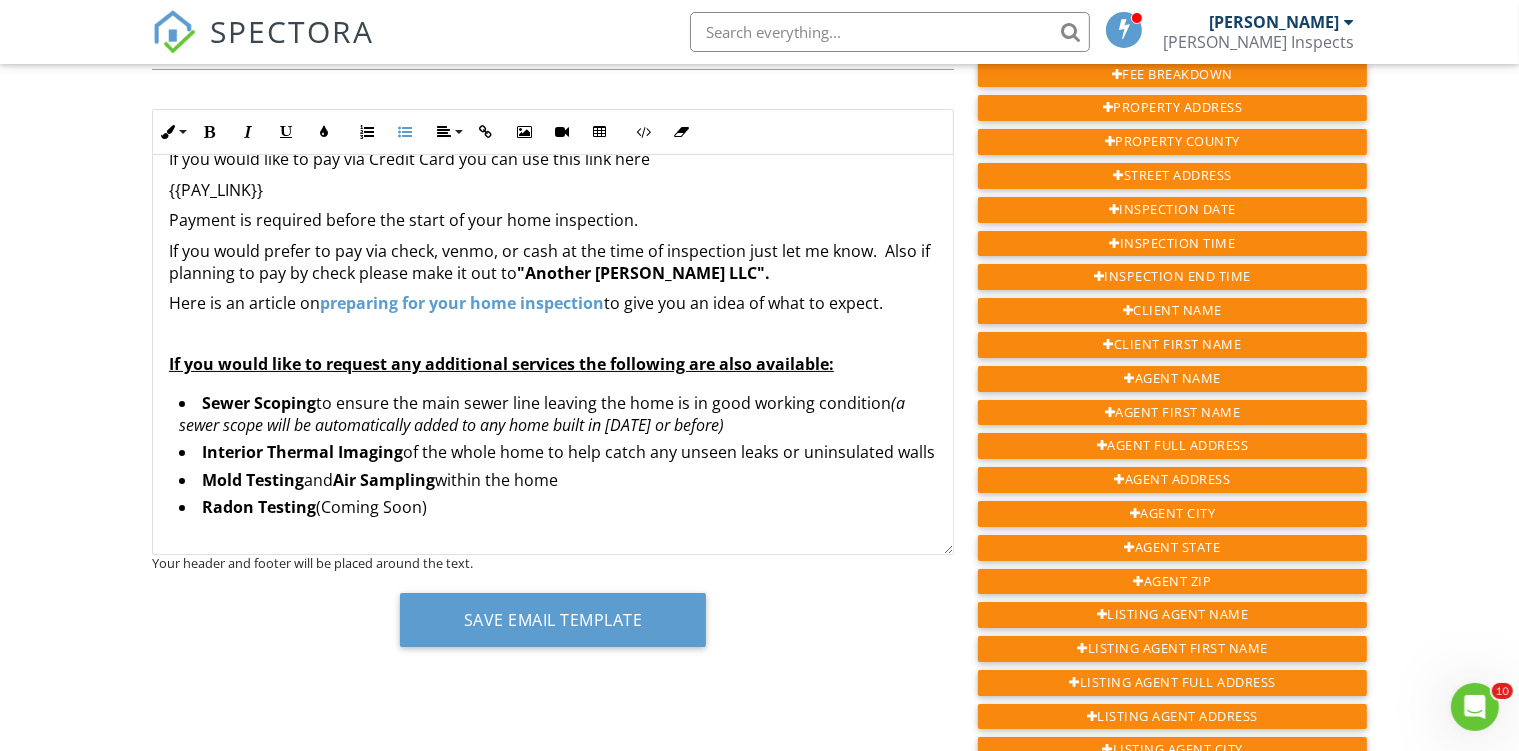 click at bounding box center (553, 334) 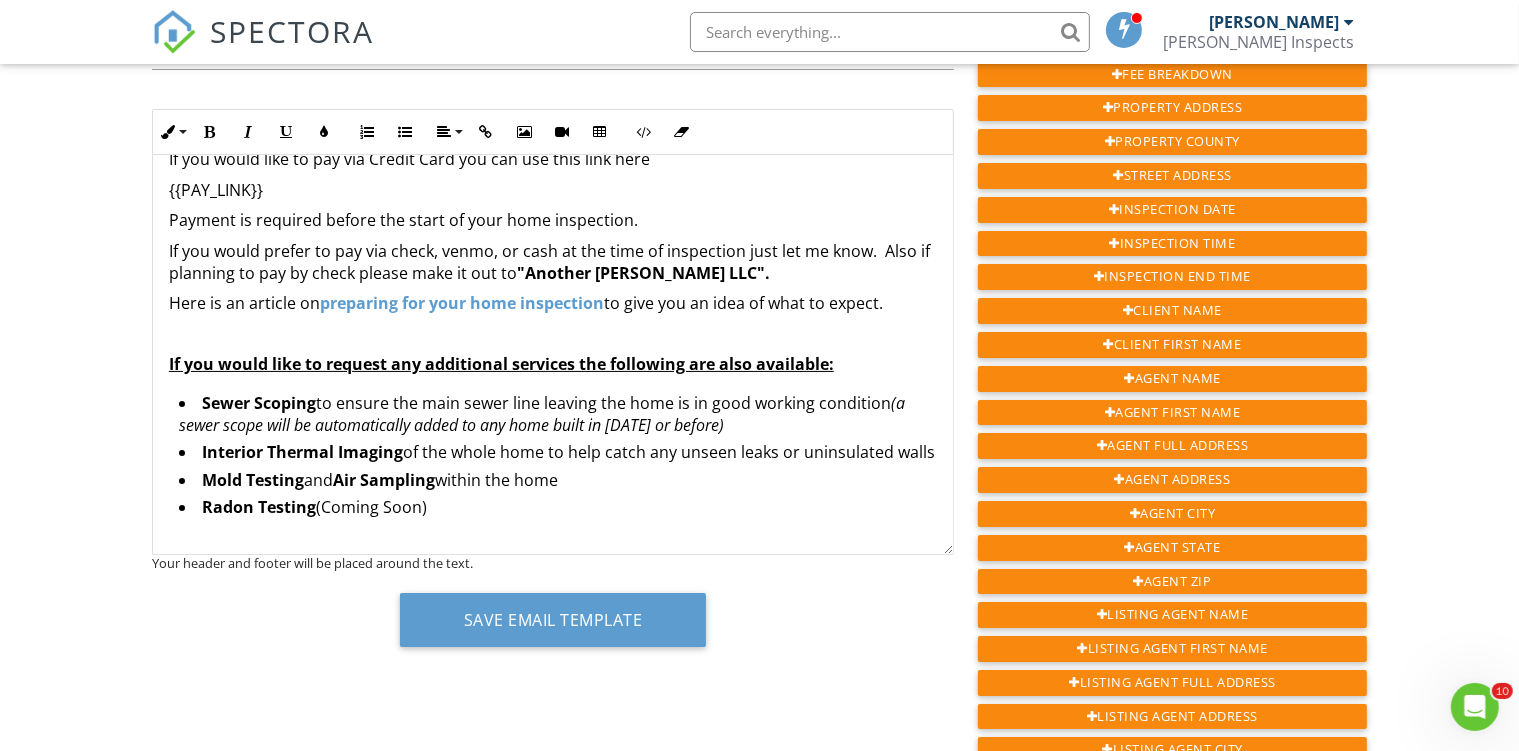 click on "Here is an article on  preparing for your home inspection  to give you an idea of what to expect." at bounding box center [553, 303] 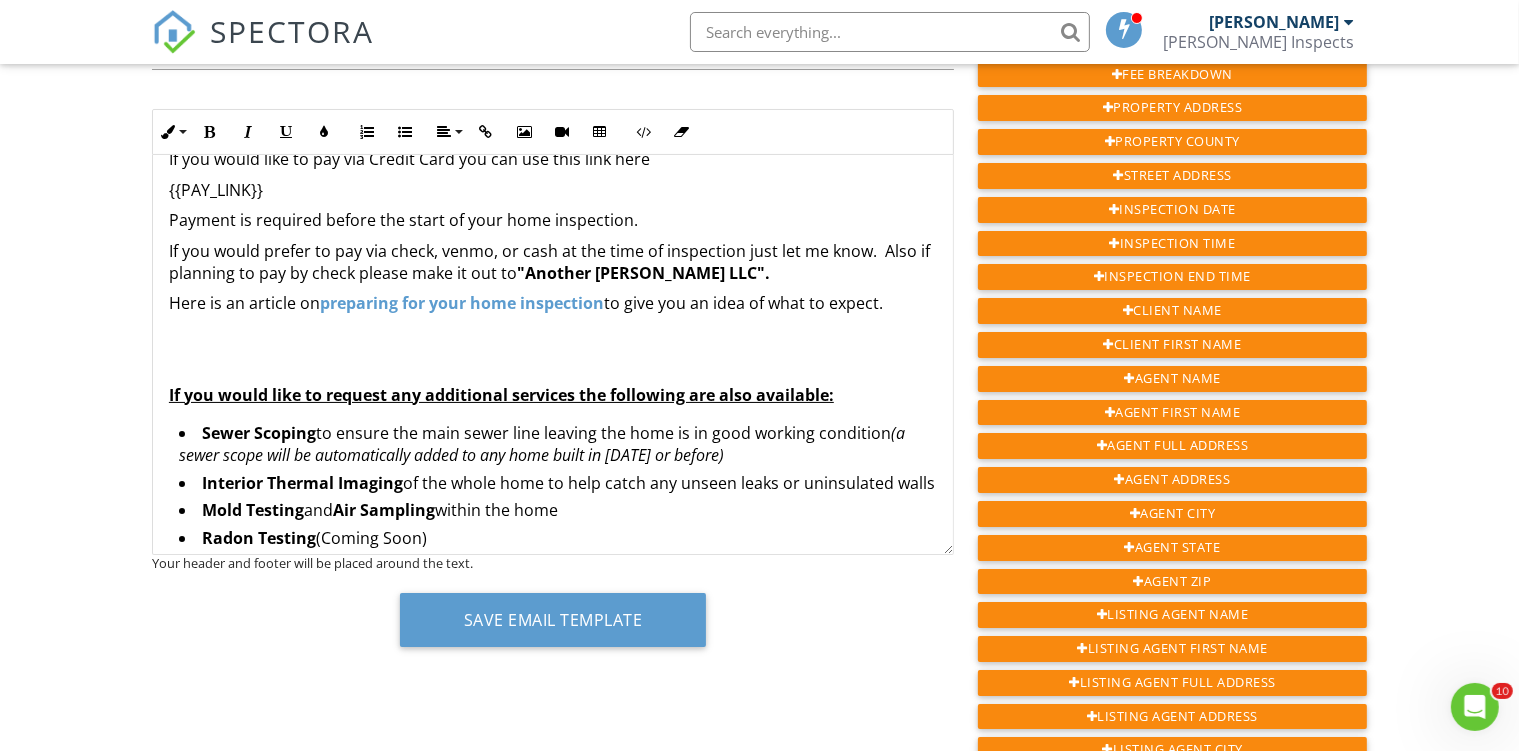 click on "Hi {{CLIENT_FIRST_NAME}}, Your home inspection at {{ADDRESS}} is scheduled for {{INSPECTION_DATE}} at {{INSPECTION_TIME}}. I'm looking forward to your inspection! Prior to your inspection , please accept and sign the "Pre-Inspection Agreement"  at the link below in the blue box.   {{SIGN_LINK}} If you would like to pay via Credit Card you can use this link here {{PAY_LINK}} Payment is required before the start of your home inspection. If you would prefer to pay via check, venmo, or cash at the time of inspection just let me know.  Also if planning to pay by check please make it out to  "Another Chris LLC". Here is an article on  preparing for your home inspection  to give you an idea of what to expect. If you would like to request any additional services the following are also available: Sewer Scoping  to ensure the main sewer line leaving the home is in good working condition  (a sewer scope will be automatically added to any home built in 1965 or before) Interior Thermal Imaging Mold Testing  and" at bounding box center [553, 310] 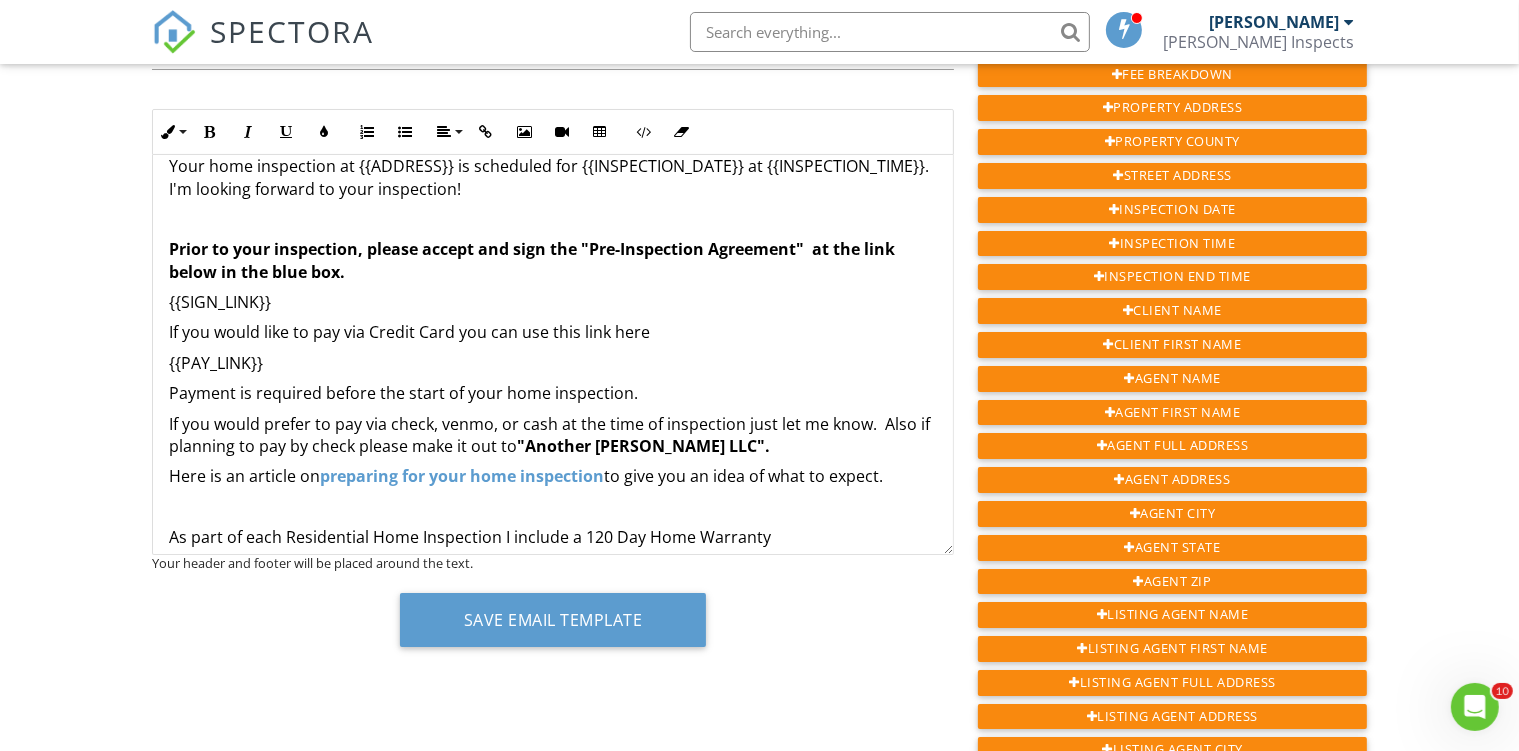 scroll, scrollTop: 0, scrollLeft: 0, axis: both 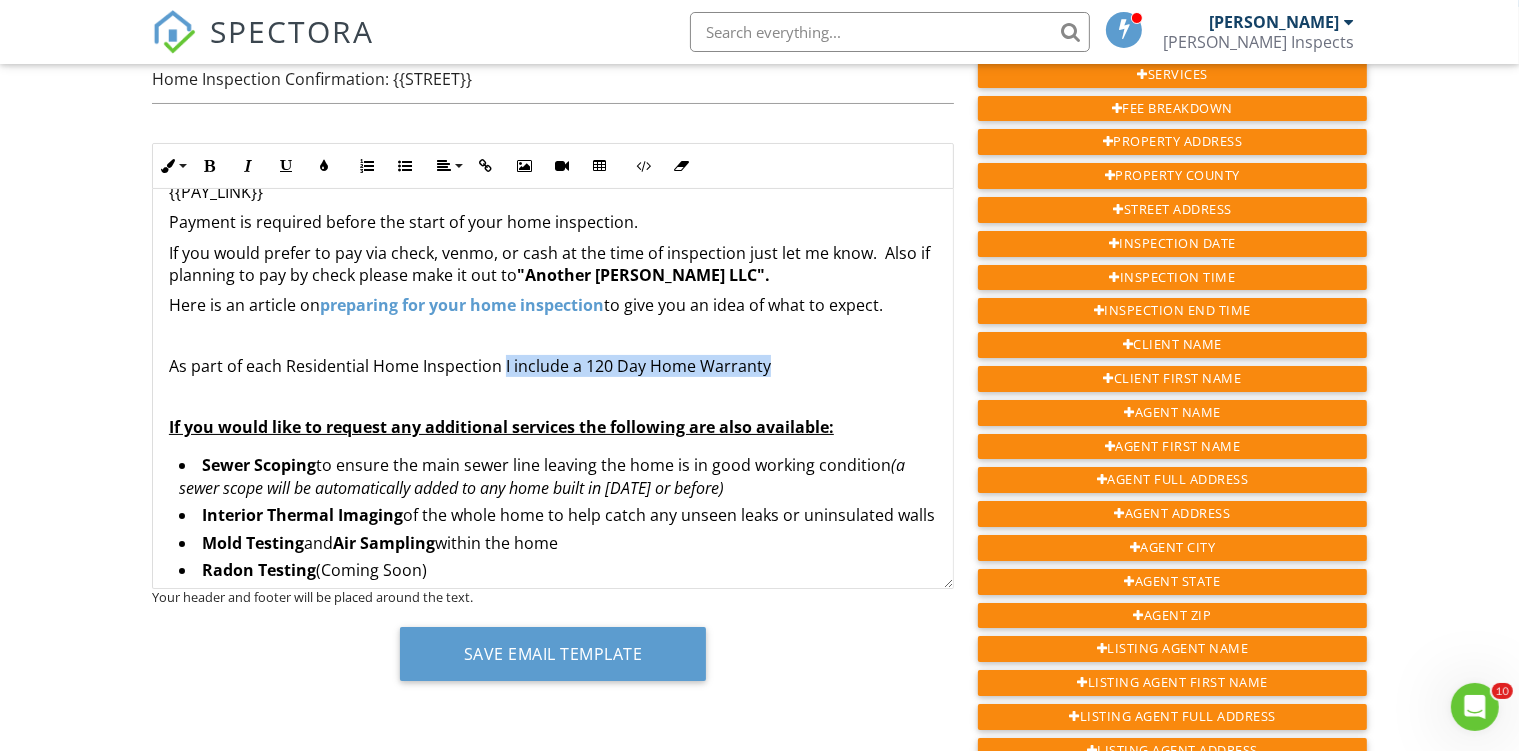 drag, startPoint x: 781, startPoint y: 366, endPoint x: 502, endPoint y: 375, distance: 279.1451 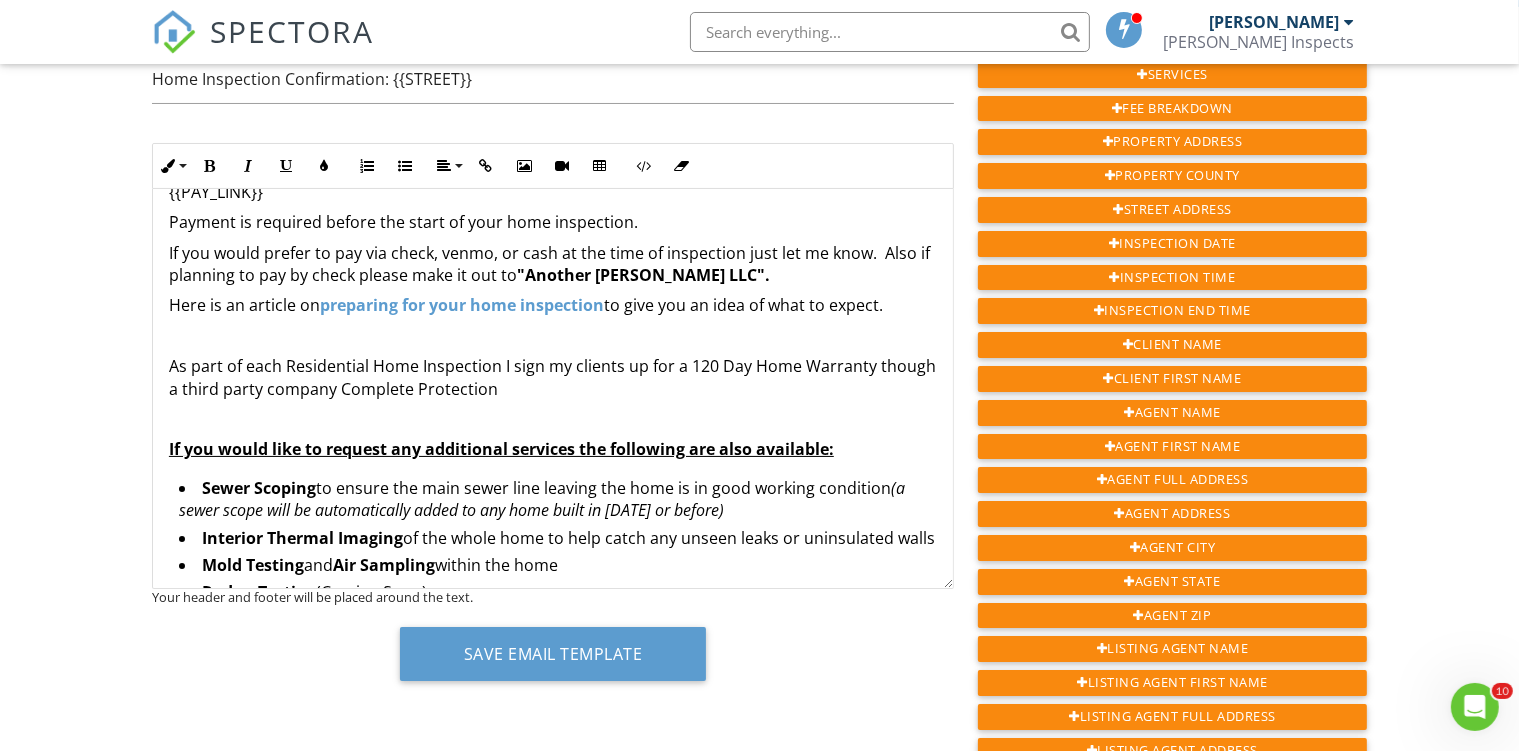 click on "As part of each Residential Home Inspection I sign my clients up for a 120 Day Home Warranty though a third party company Complete Protection" at bounding box center (553, 377) 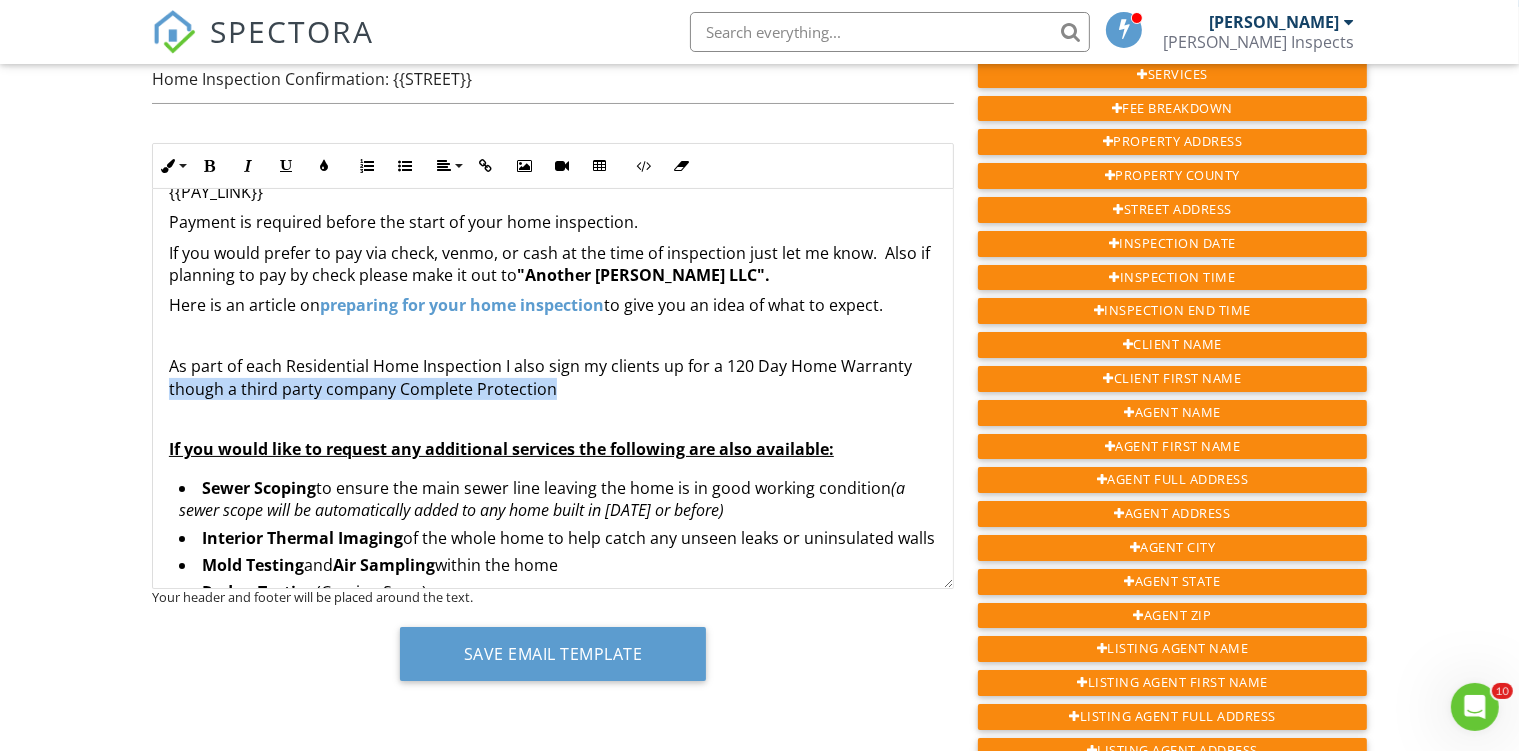 drag, startPoint x: 591, startPoint y: 389, endPoint x: 170, endPoint y: 383, distance: 421.04276 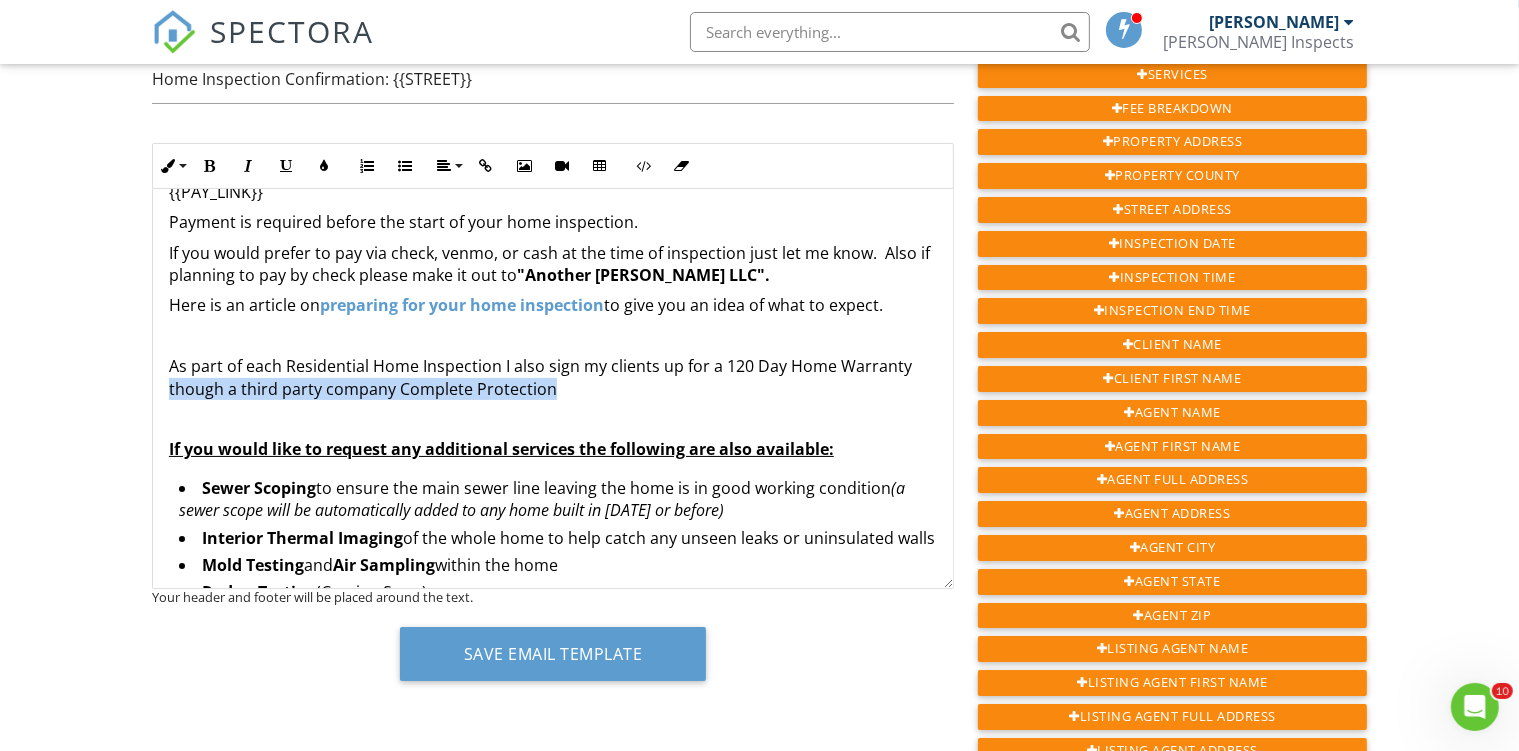 click on "As part of each Residential Home Inspection I also sign my clients up for a 120 Day Home Warranty though a third party company Complete Protection" at bounding box center [553, 377] 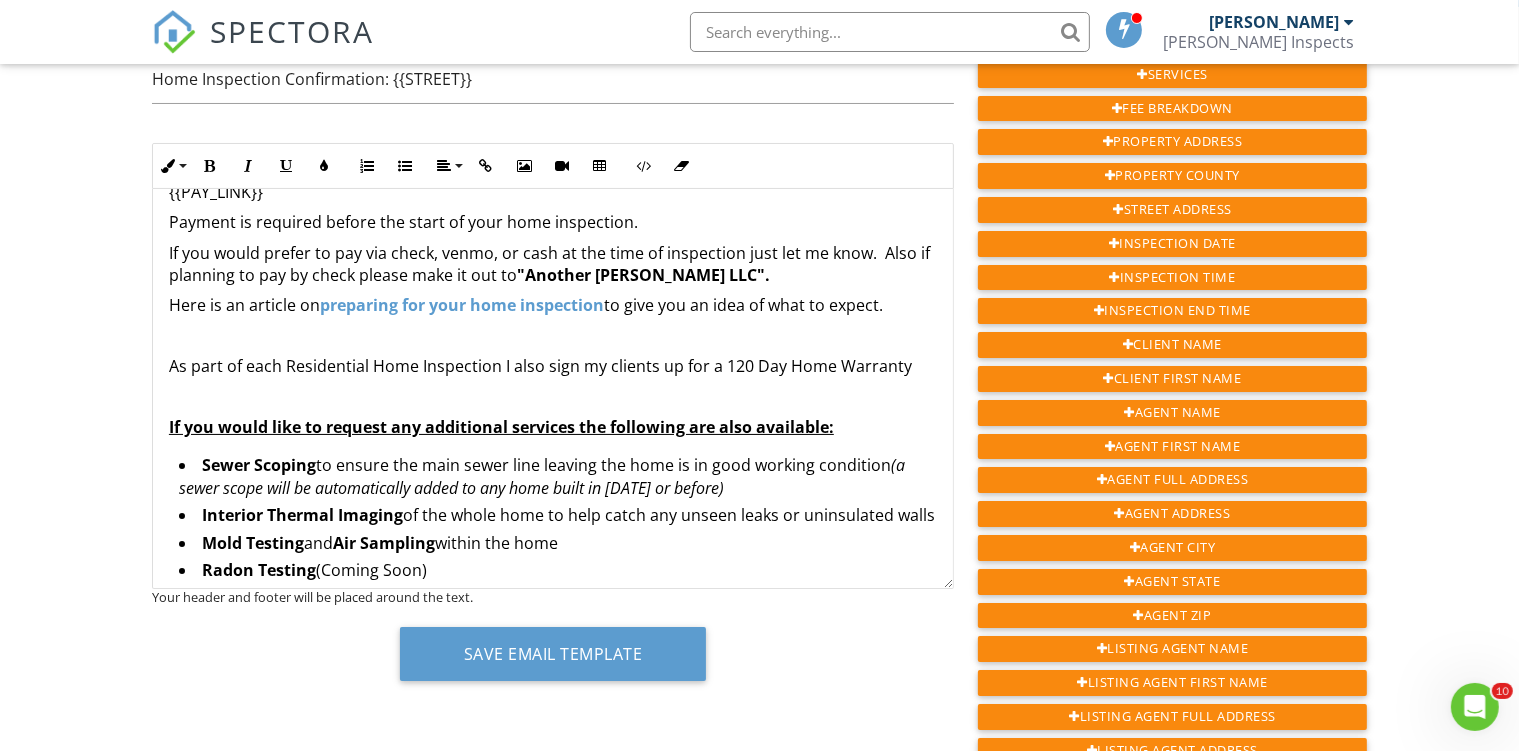 click on "As part of each Residential Home Inspection I also sign my clients up for a 120 Day Home Warranty" at bounding box center [553, 366] 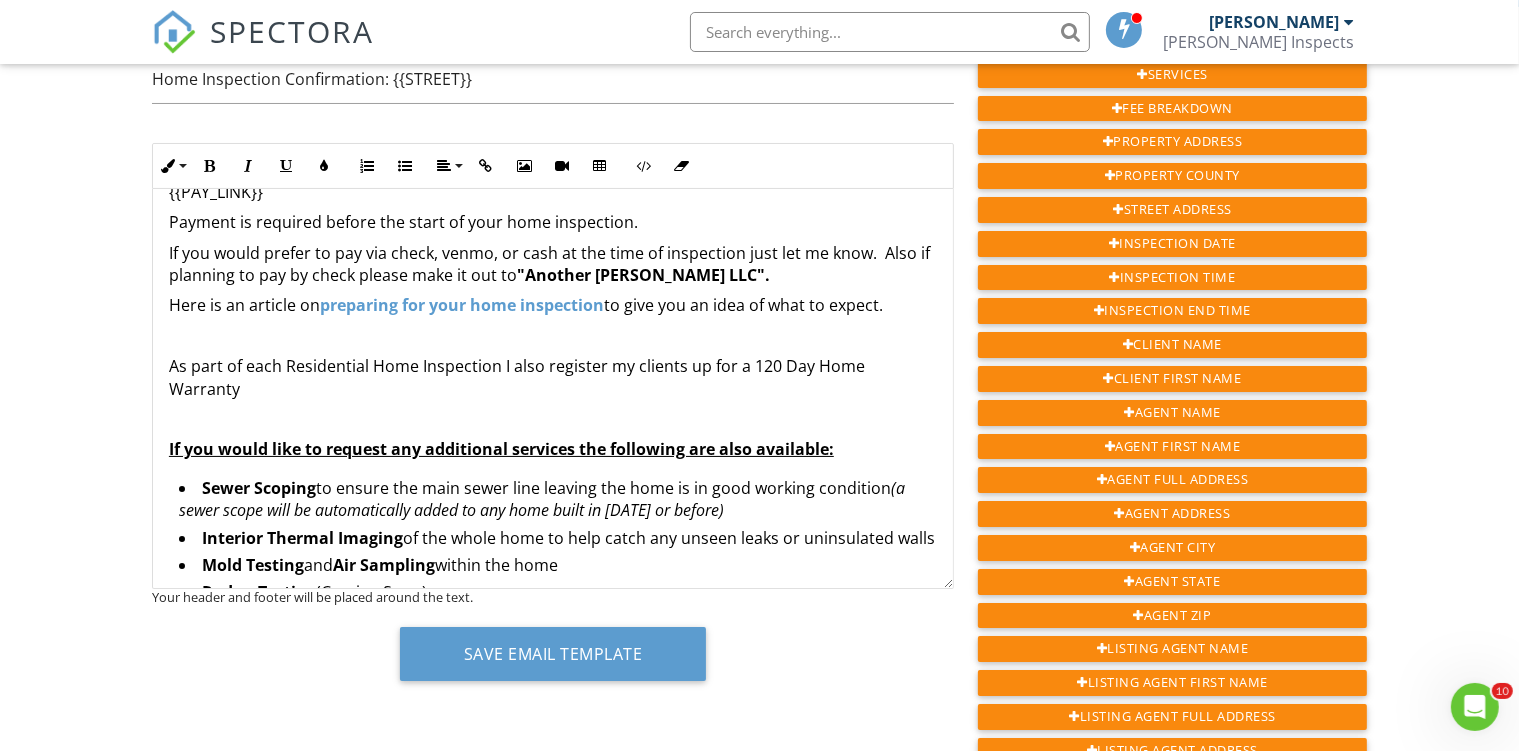 click on "As part of each Residential Home Inspection I also register my clients up for a 120 Day Home Warranty" at bounding box center (553, 377) 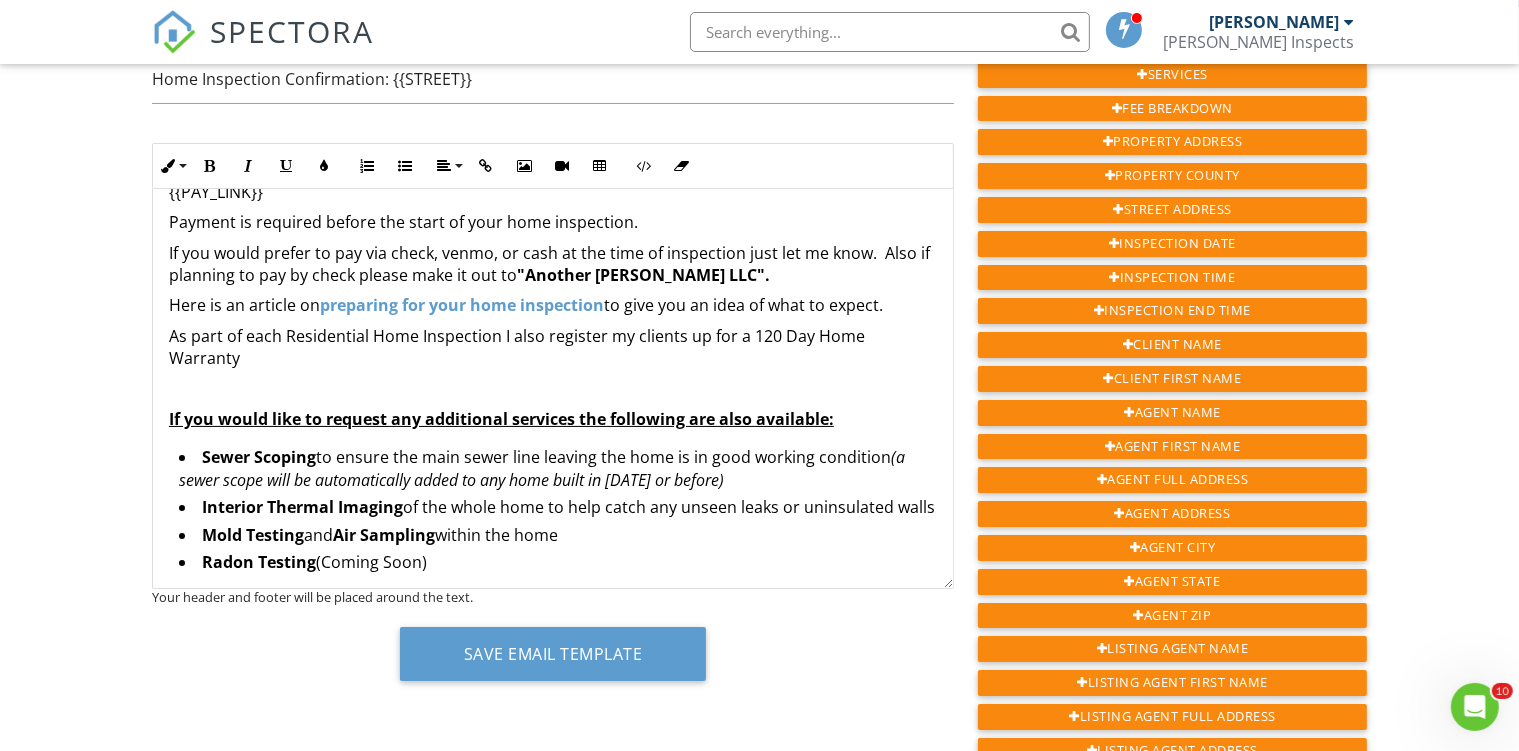 click at bounding box center (553, 389) 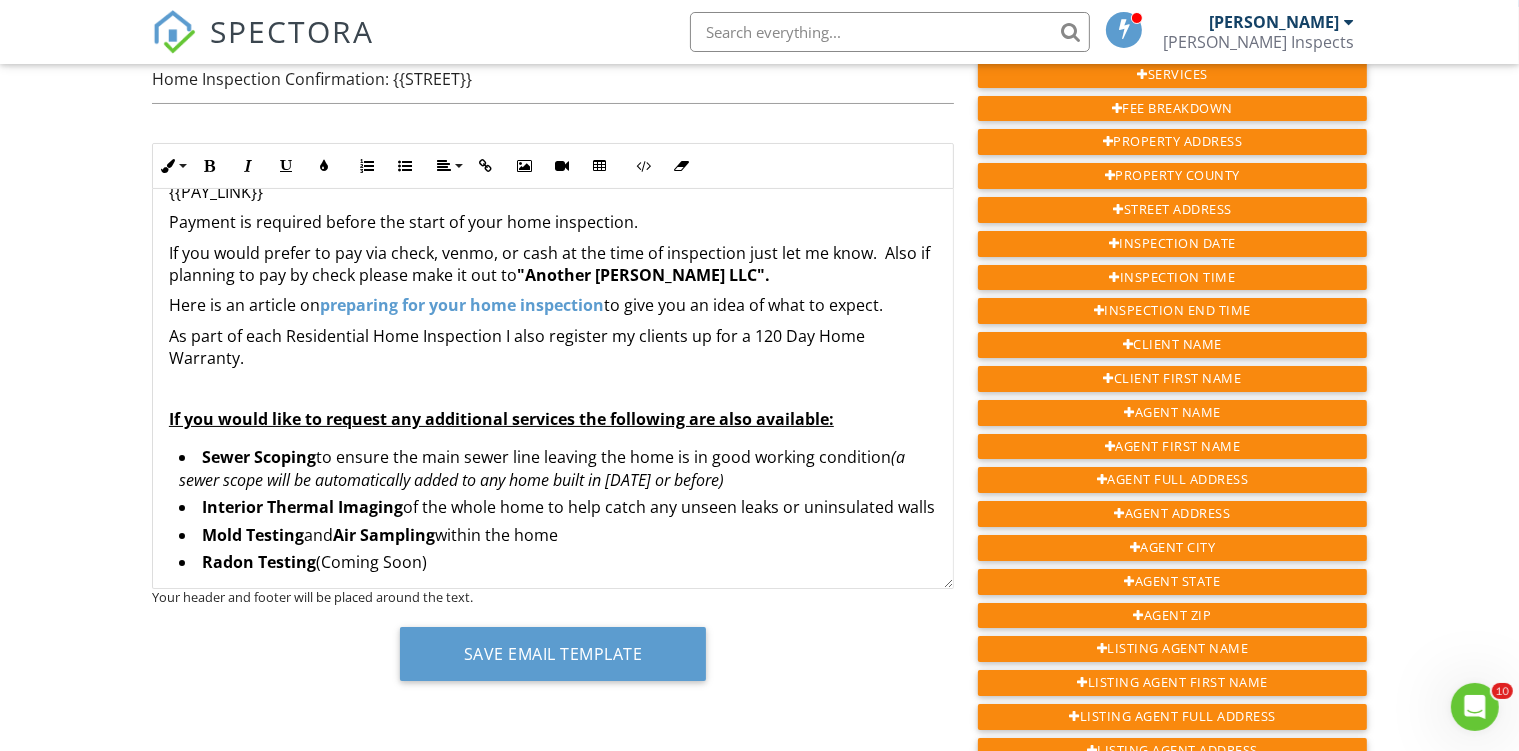 click on "As part of each Residential Home Inspection I also register my clients up for a 120 Day Home Warranty." at bounding box center [553, 347] 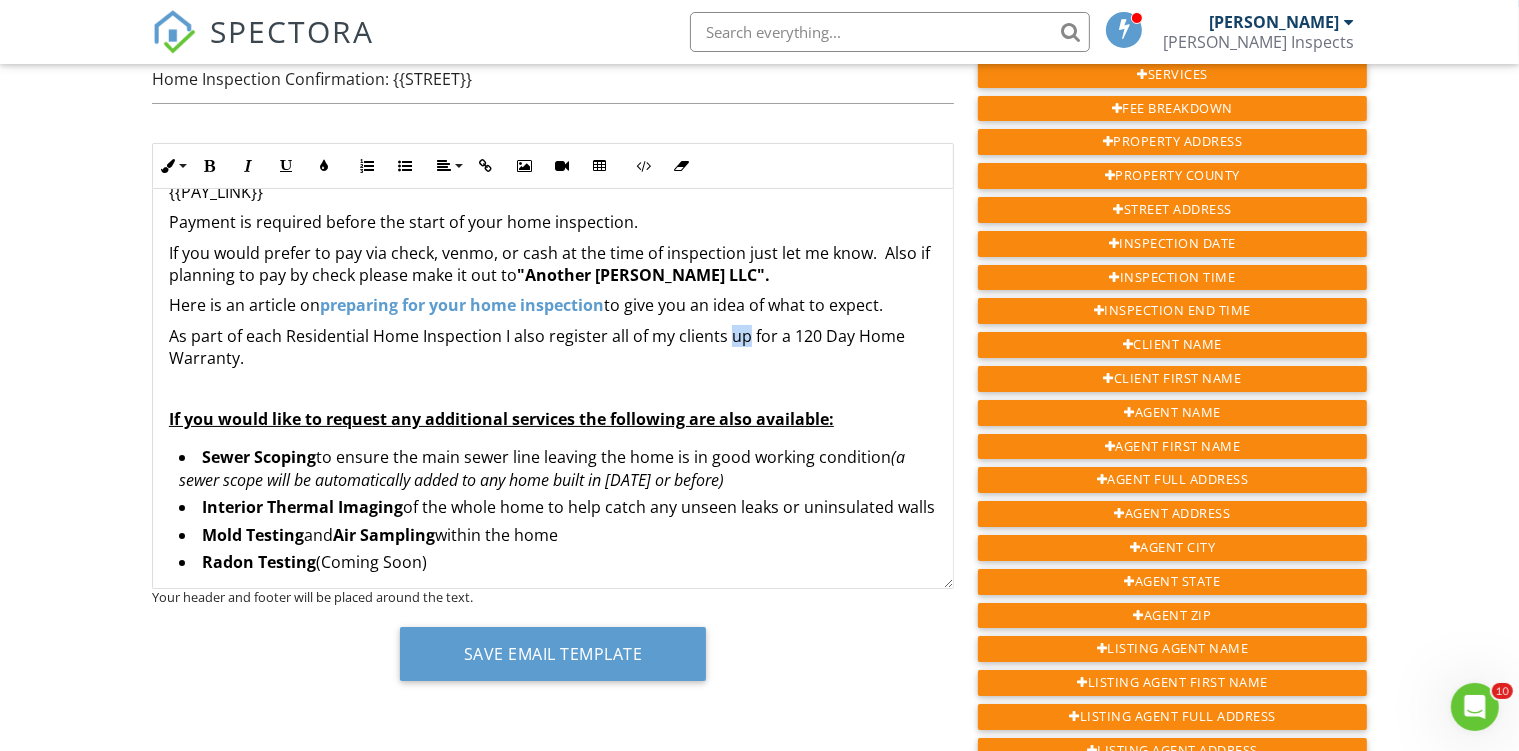 drag, startPoint x: 726, startPoint y: 337, endPoint x: 743, endPoint y: 338, distance: 17.029387 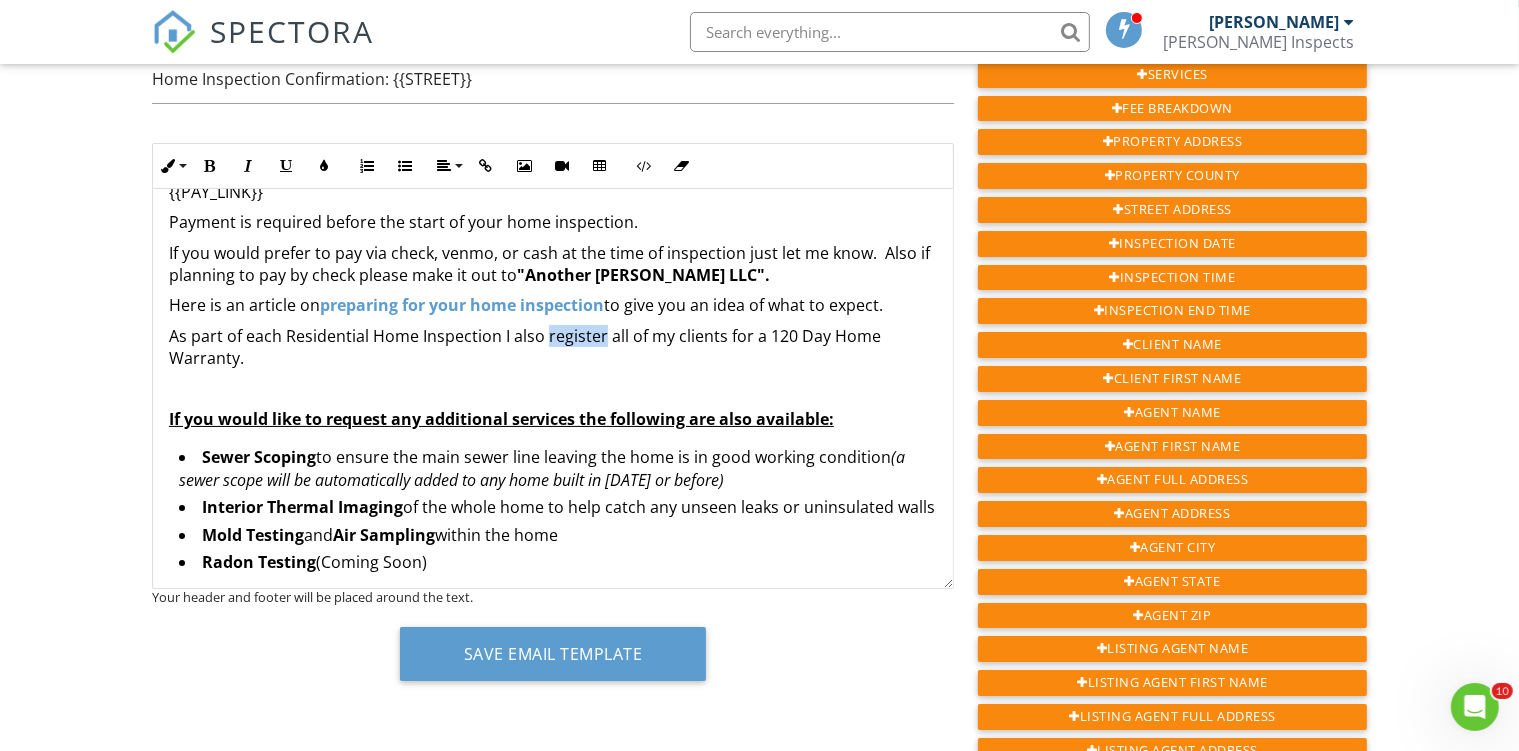 drag, startPoint x: 599, startPoint y: 338, endPoint x: 547, endPoint y: 339, distance: 52.009613 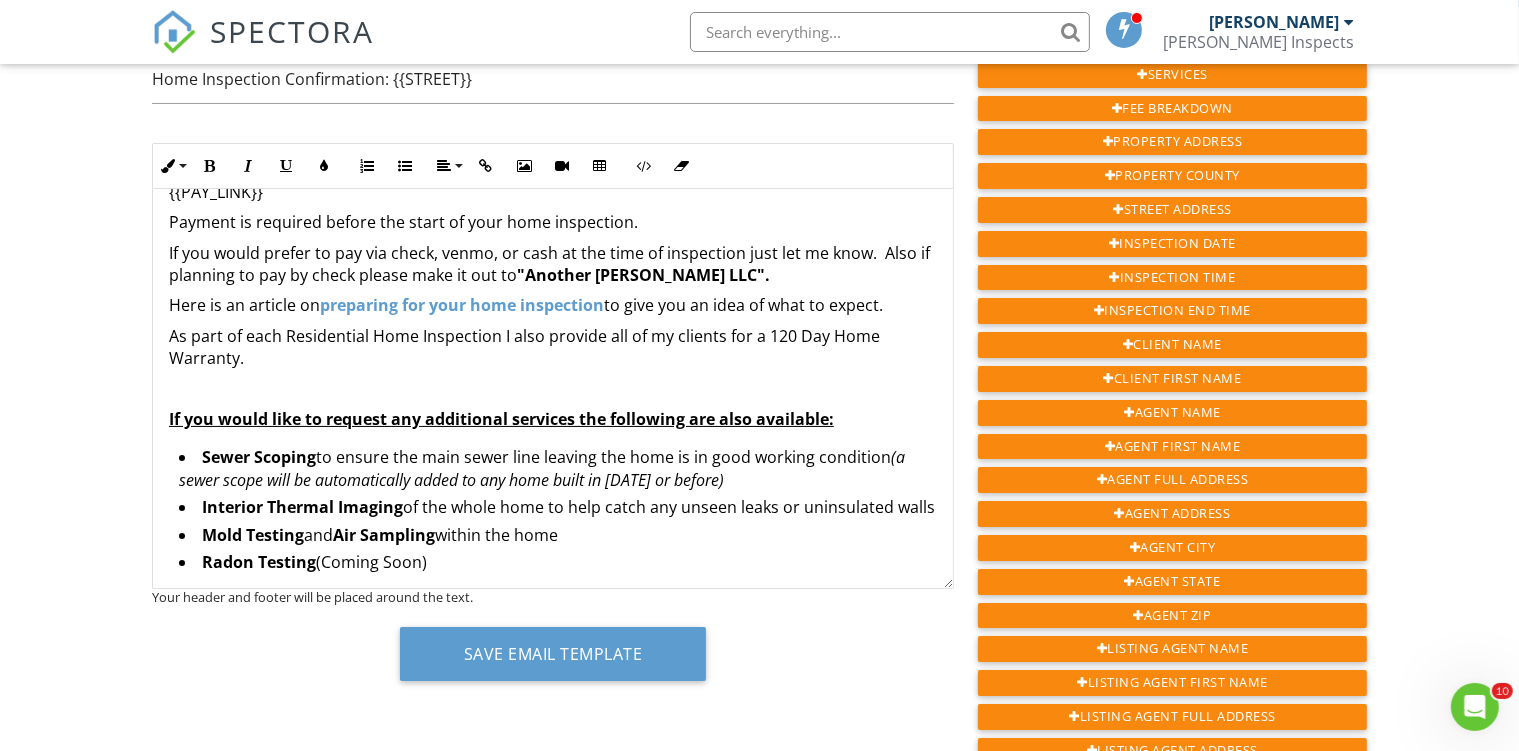 click on "As part of each Residential Home Inspection I also provide all of my clients for a 120 Day Home Warranty." at bounding box center [553, 347] 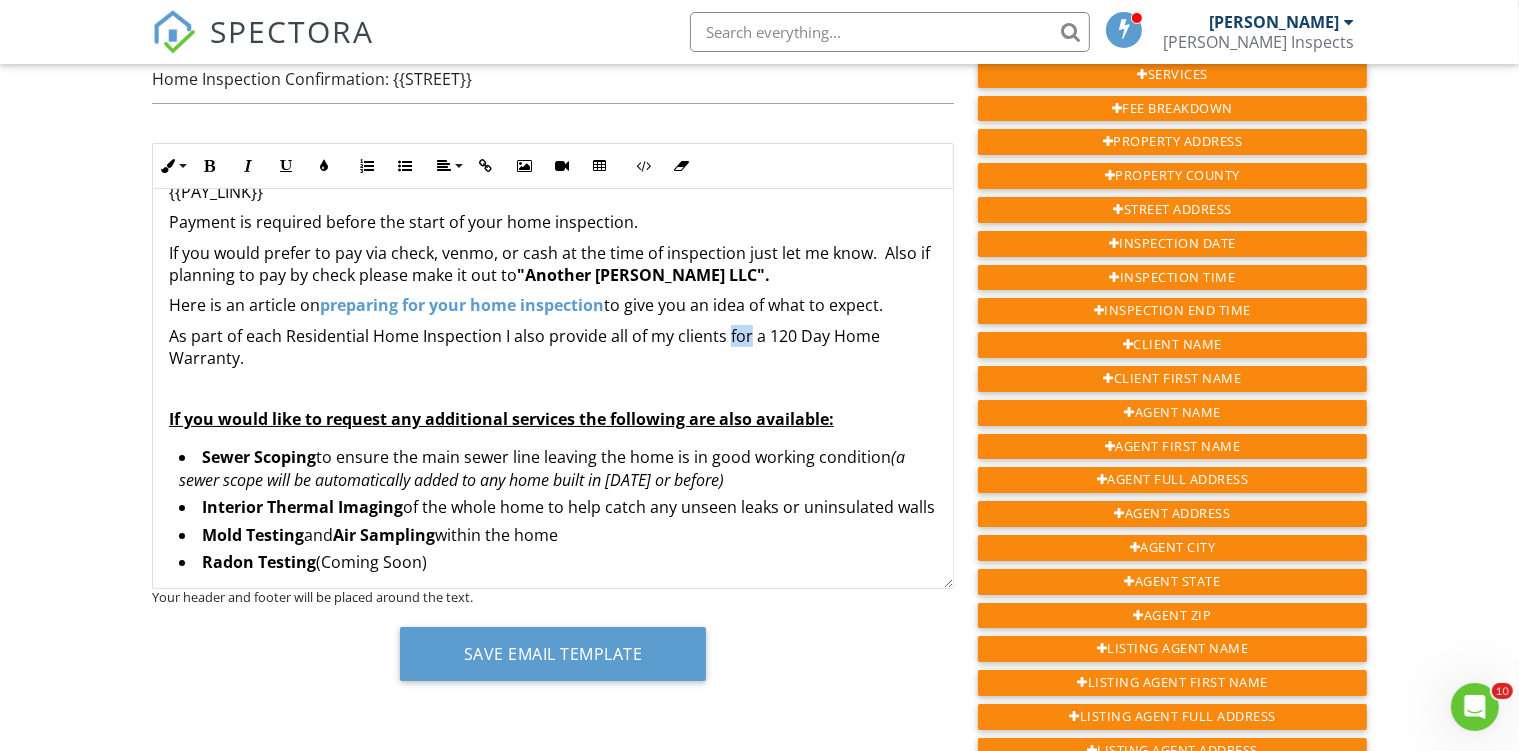drag, startPoint x: 726, startPoint y: 334, endPoint x: 747, endPoint y: 334, distance: 21 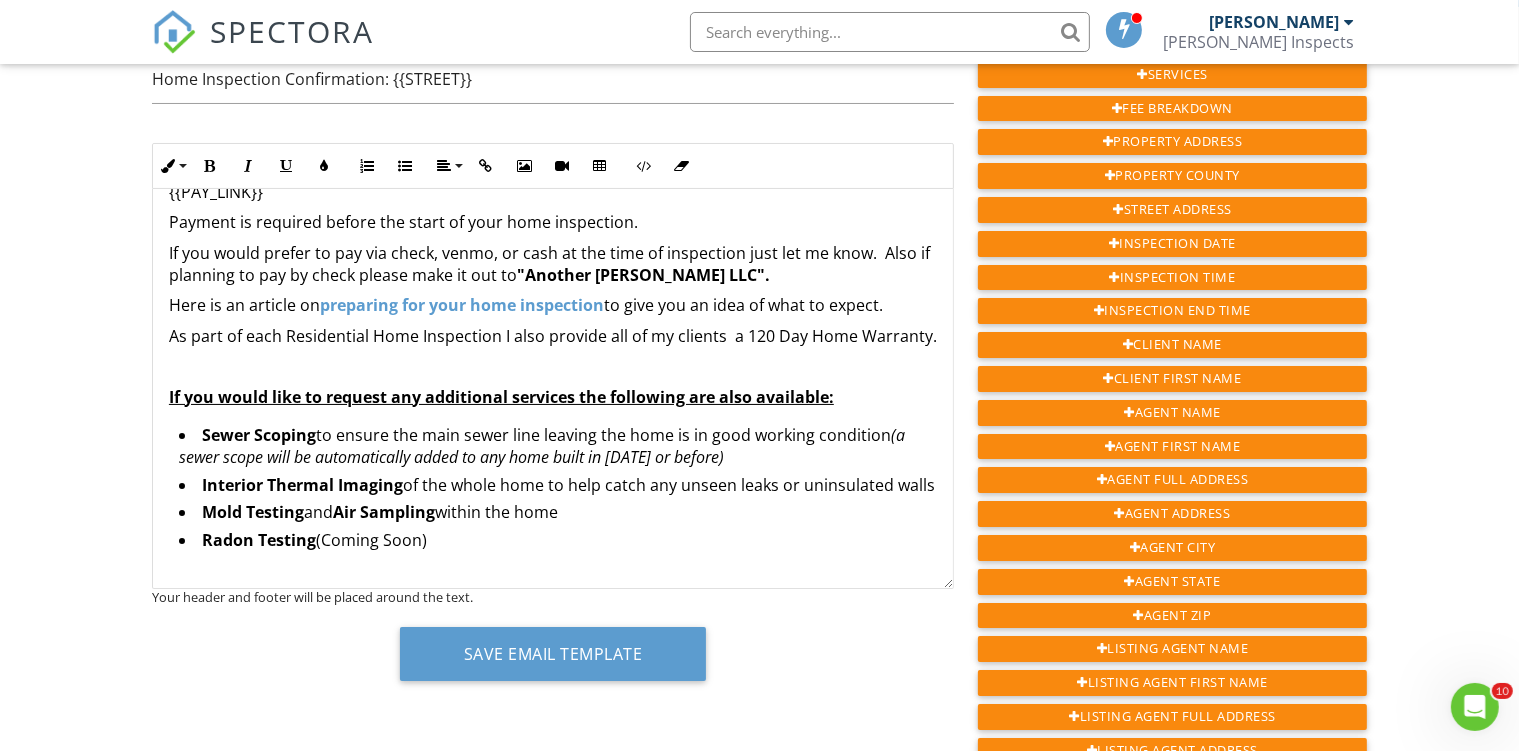 click on "Hi {{CLIENT_FIRST_NAME}}, Your home inspection at {{ADDRESS}} is scheduled for {{INSPECTION_DATE}} at {{INSPECTION_TIME}}. I'm looking forward to your inspection! Prior to your inspection , please accept and sign the "Pre-Inspection Agreement"  at the link below in the blue box.   {{SIGN_LINK}} If you would like to pay via Credit Card you can use this link here {{PAY_LINK}} Payment is required before the start of your home inspection. If you would prefer to pay via check, venmo, or cash at the time of inspection just let me know.  Also if planning to pay by check please make it out to  "Another Chris LLC". Here is an article on  preparing for your home inspection  to give you an idea of what to expect. As part of each Residential Home Inspection I also provide all of my clients  a 120 Day Home Warranty. If you would like to request any additional services the following are also available: Sewer Scoping  to ensure the main sewer line leaving the home is in good working condition  Interior Thermal Imaging" at bounding box center [553, 312] 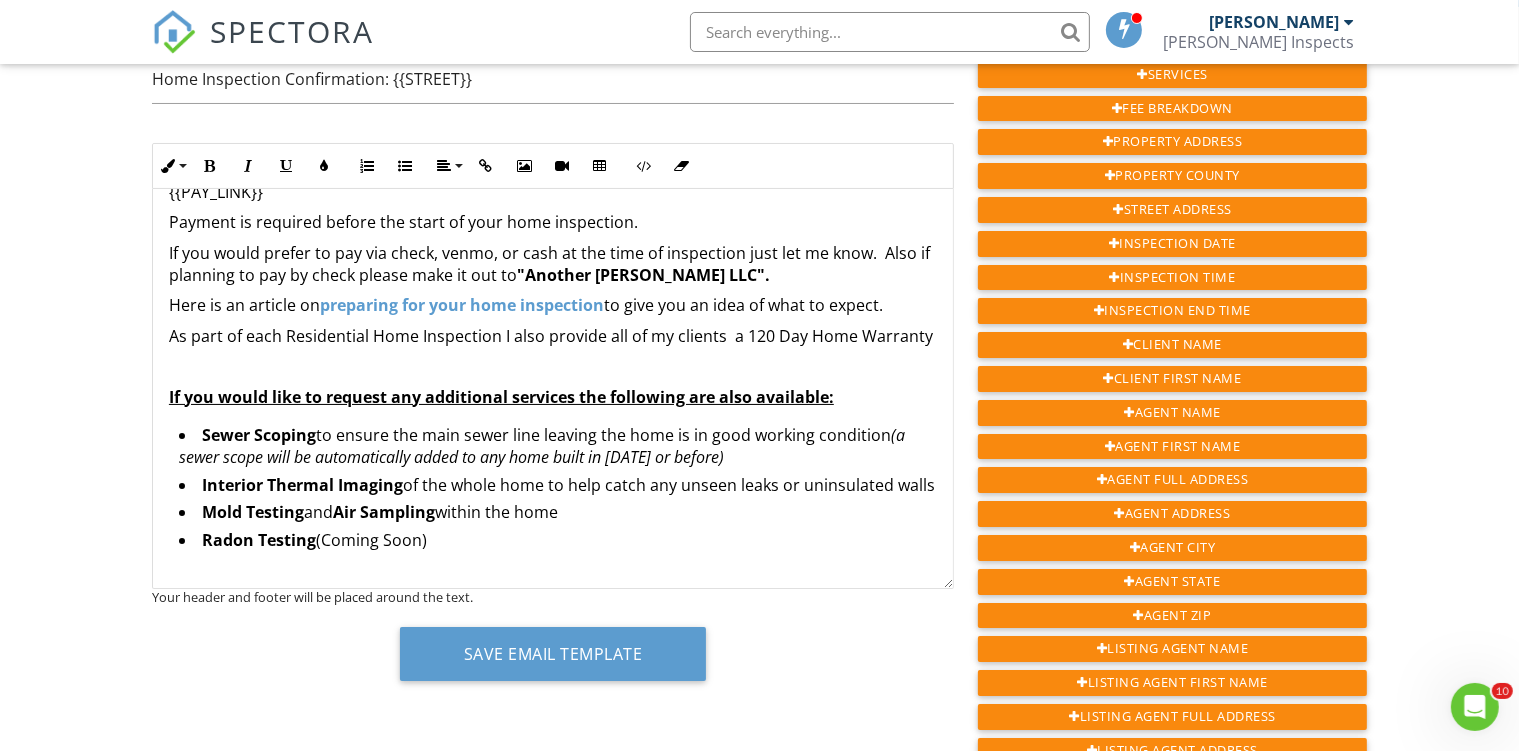 click on "As part of each Residential Home Inspection I also provide all of my clients  a 120 Day Home Warranty" at bounding box center (553, 336) 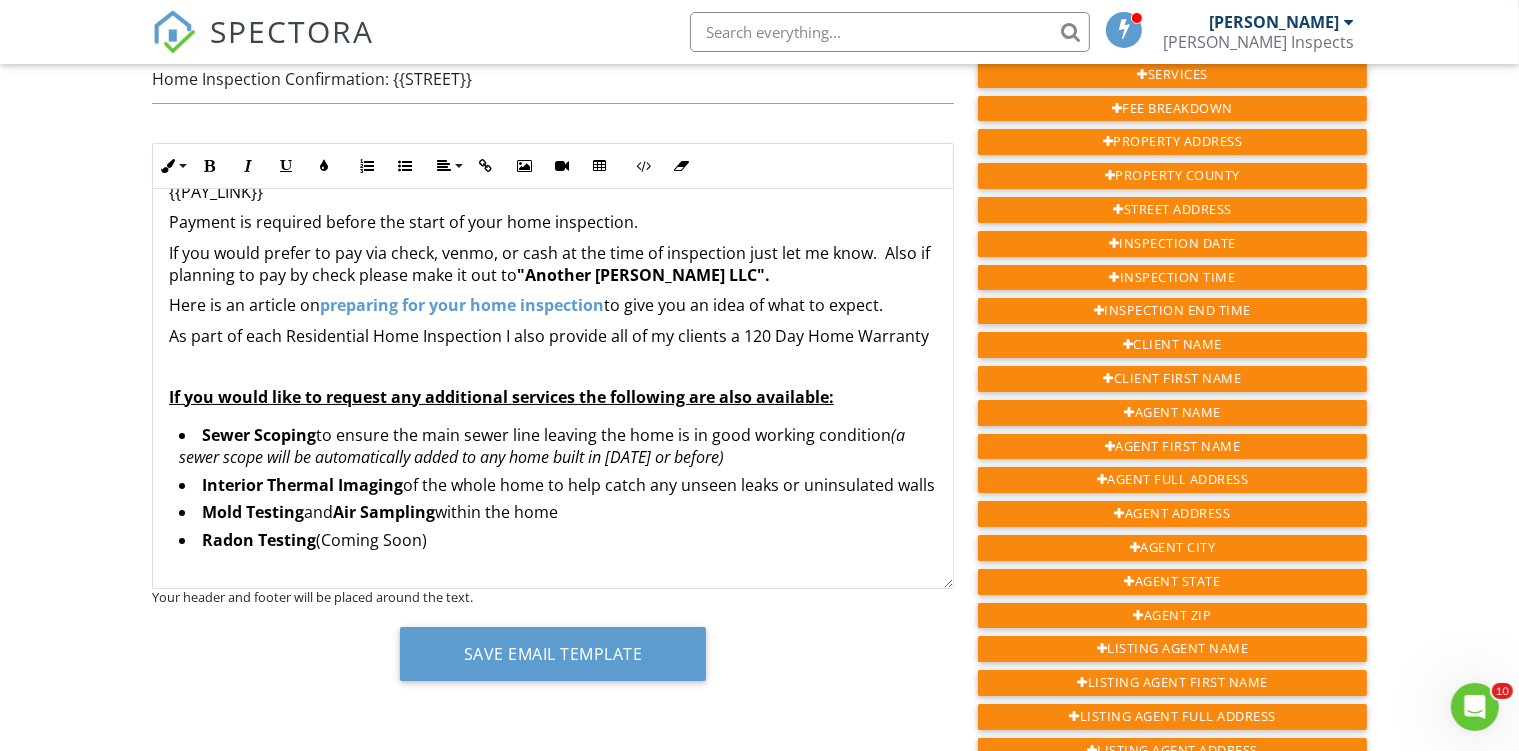 click on "As part of each Residential Home Inspection I also provide all of my clients a 120 Day Home Warranty" at bounding box center (553, 336) 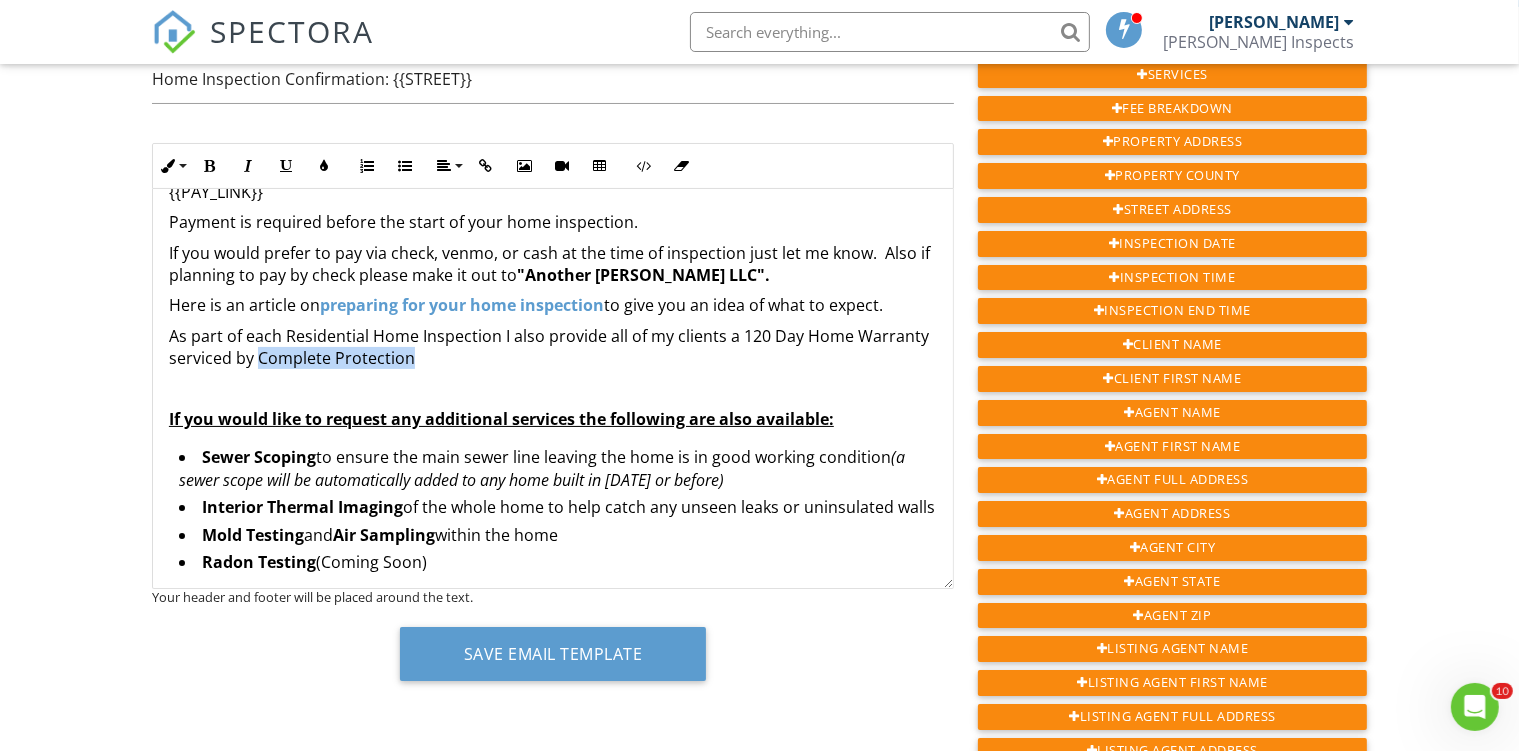 drag, startPoint x: 418, startPoint y: 350, endPoint x: 258, endPoint y: 365, distance: 160.70158 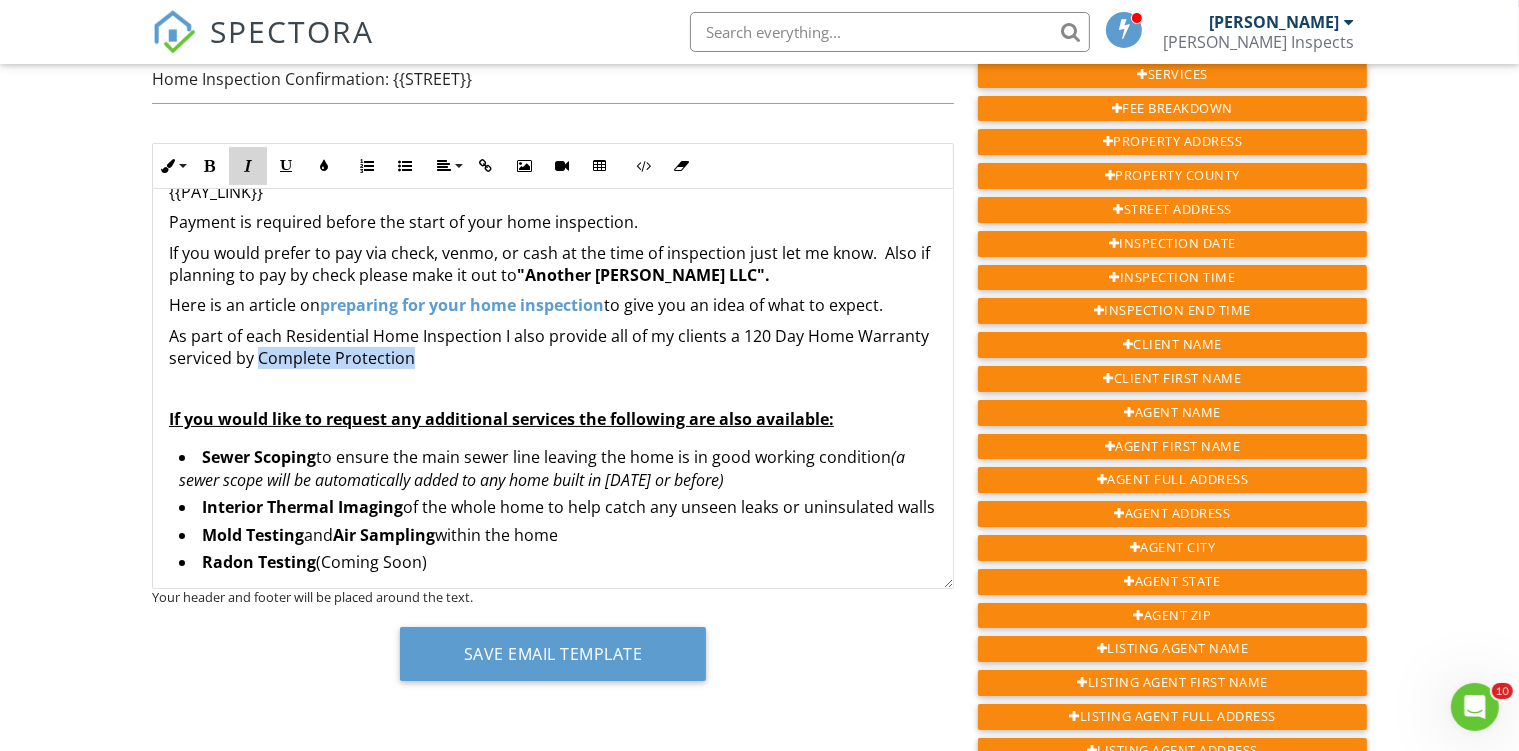 click at bounding box center (248, 166) 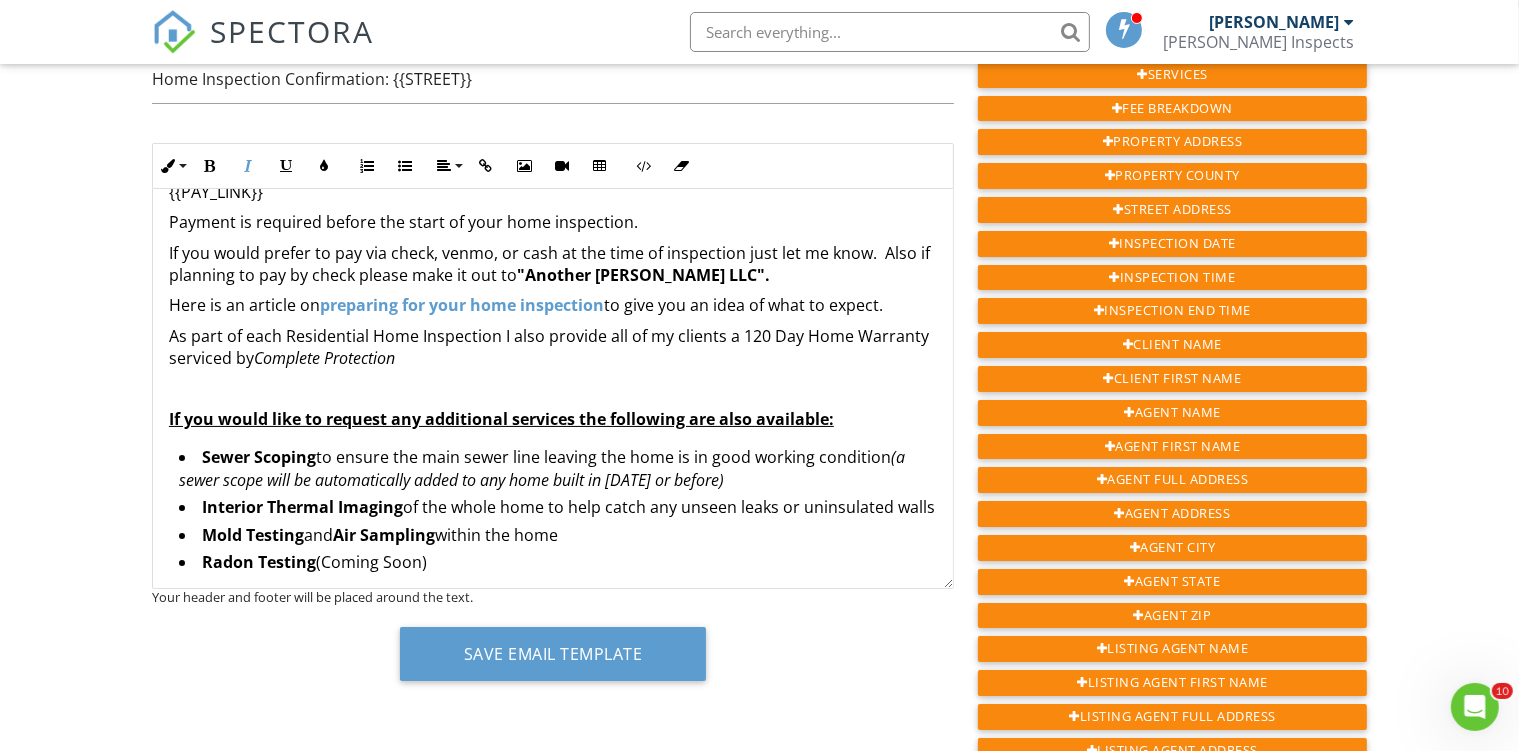 click on "As part of each Residential Home Inspection I also provide all of my clients a 120 Day Home Warranty serviced by  Complete Protection" at bounding box center (553, 347) 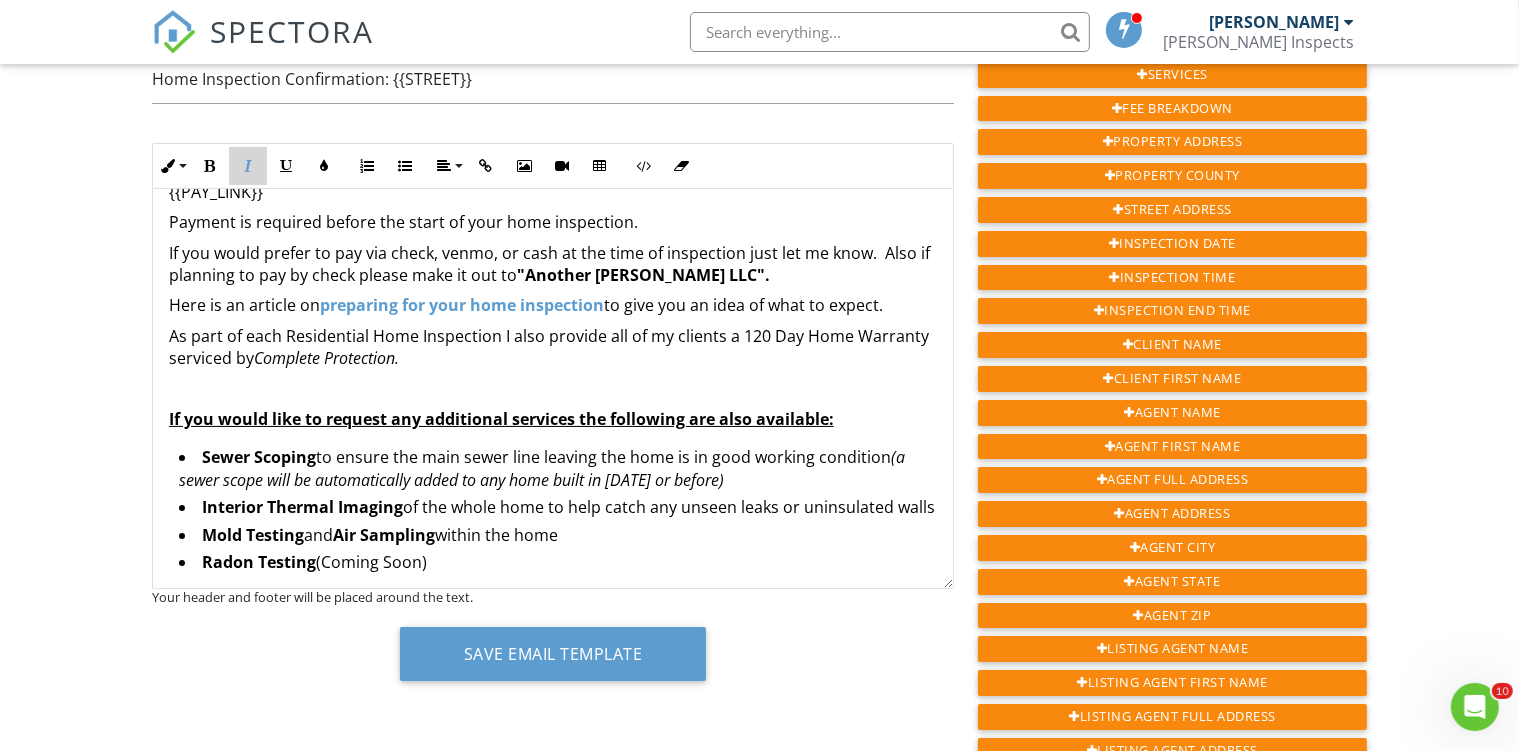 click at bounding box center (248, 166) 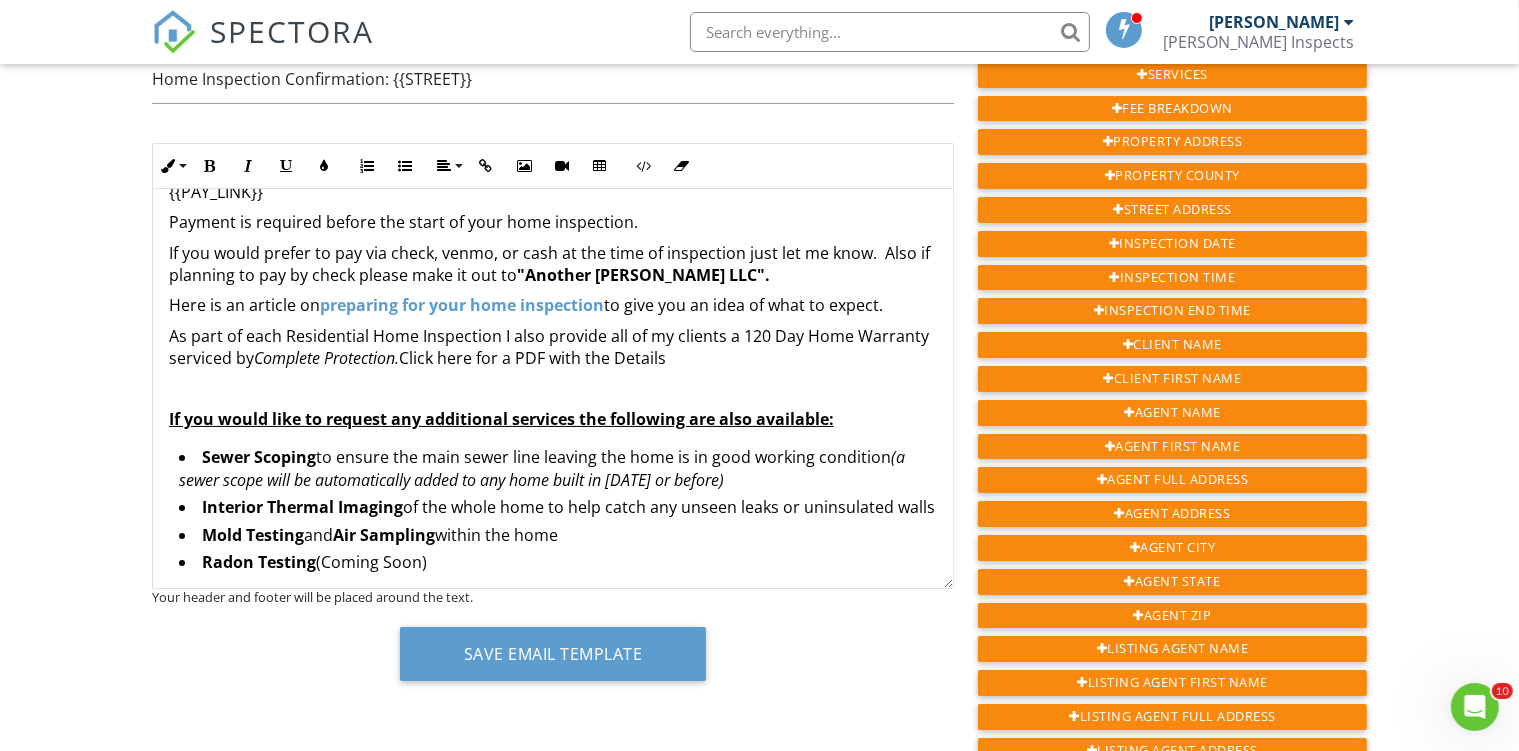 drag, startPoint x: 464, startPoint y: 358, endPoint x: 732, endPoint y: 362, distance: 268.02985 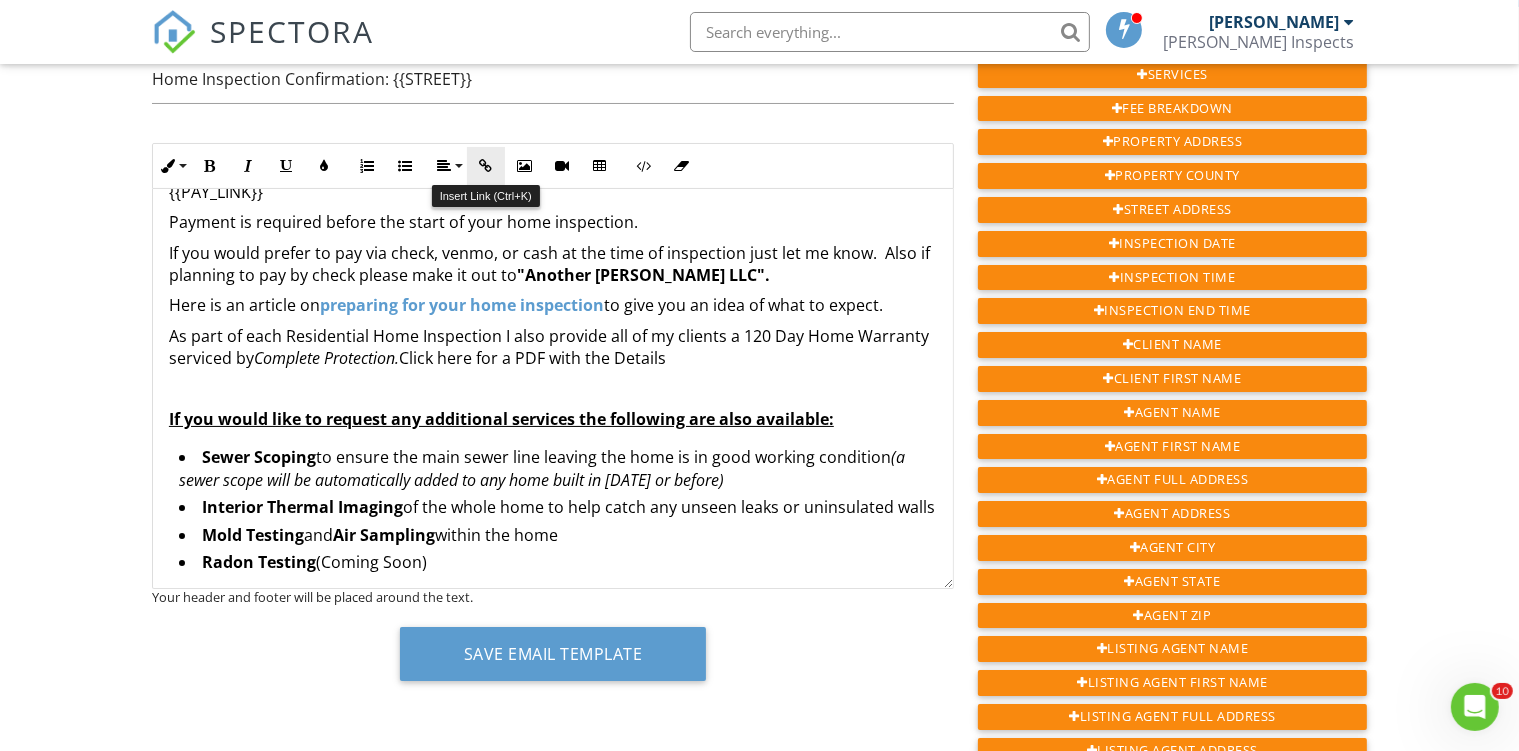 click at bounding box center (486, 166) 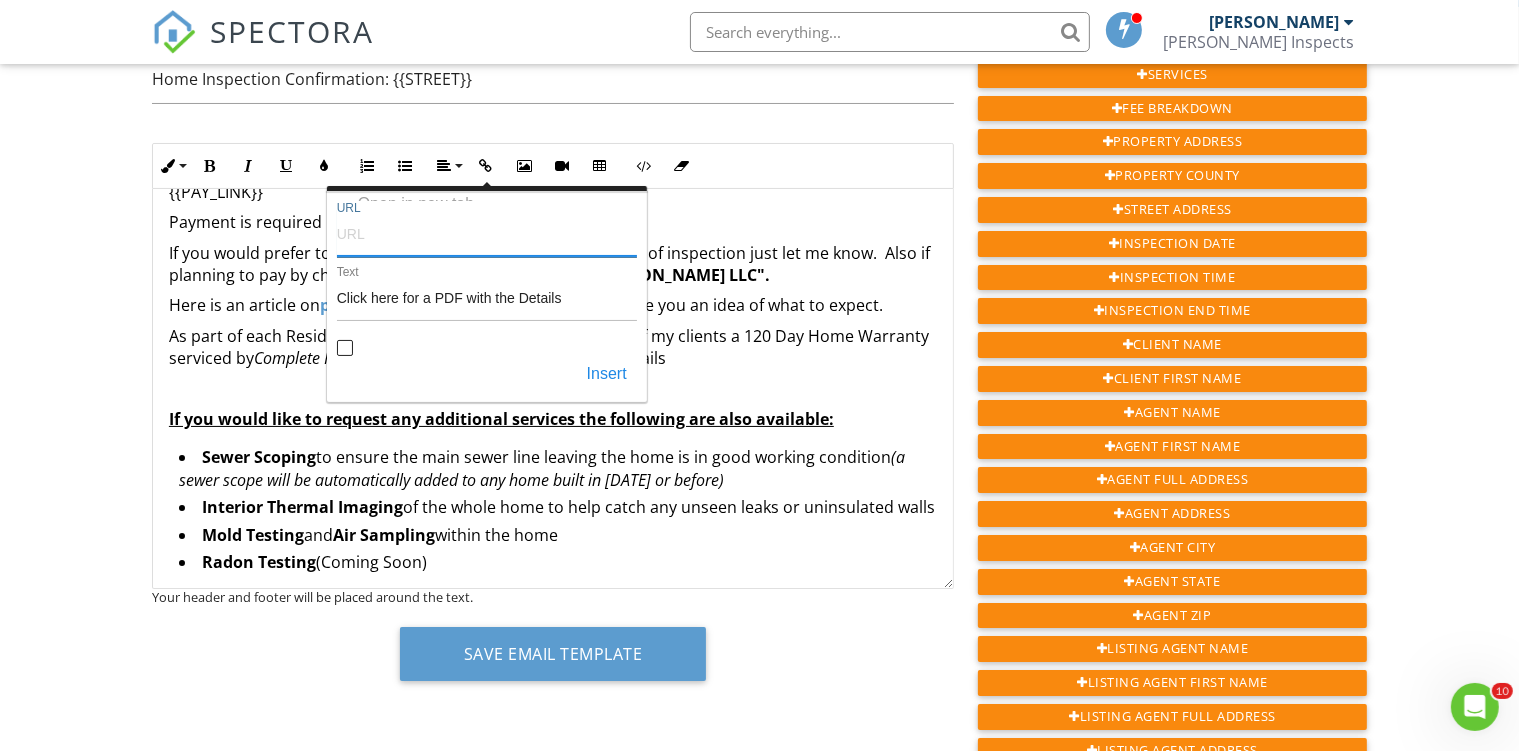 click on "URL" at bounding box center (487, 233) 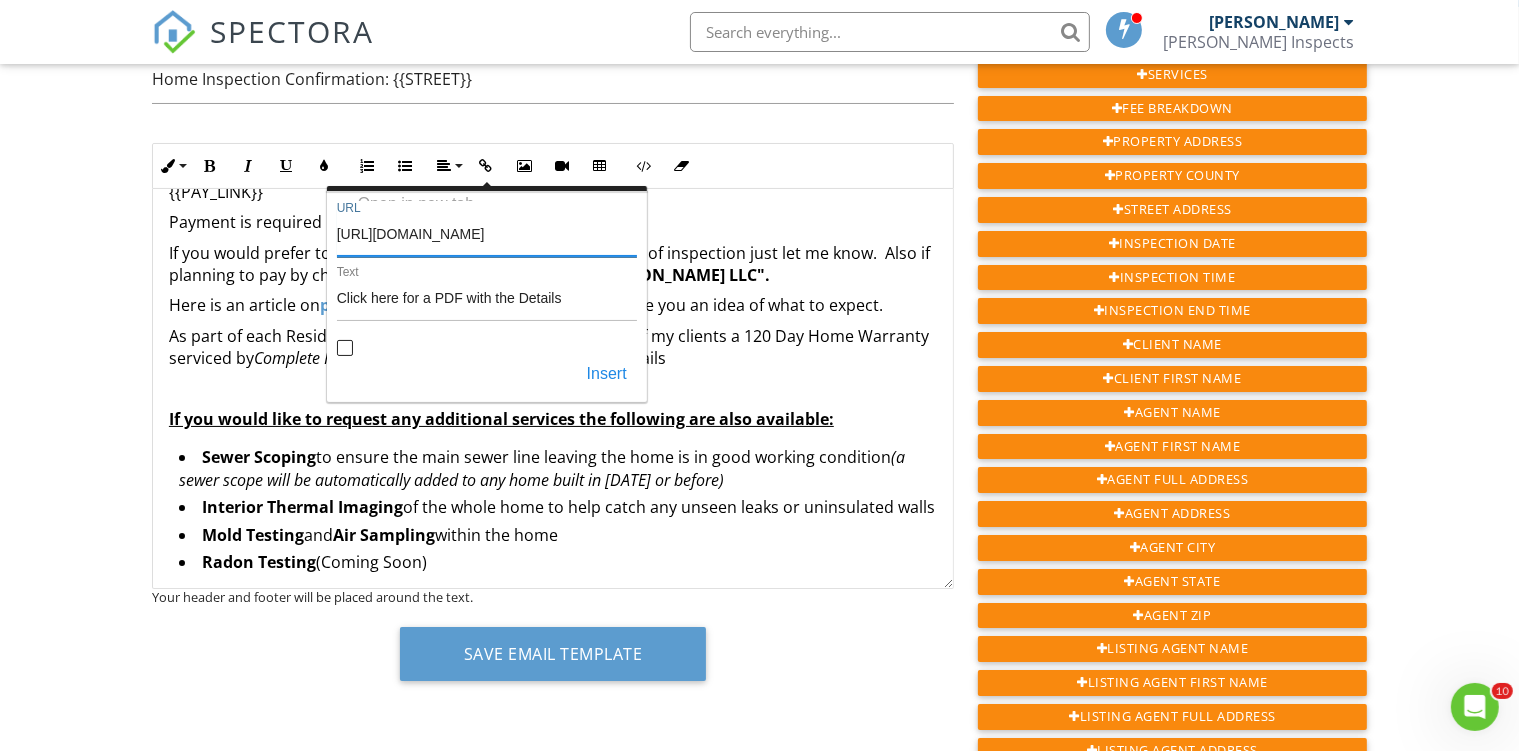 scroll, scrollTop: 0, scrollLeft: 274, axis: horizontal 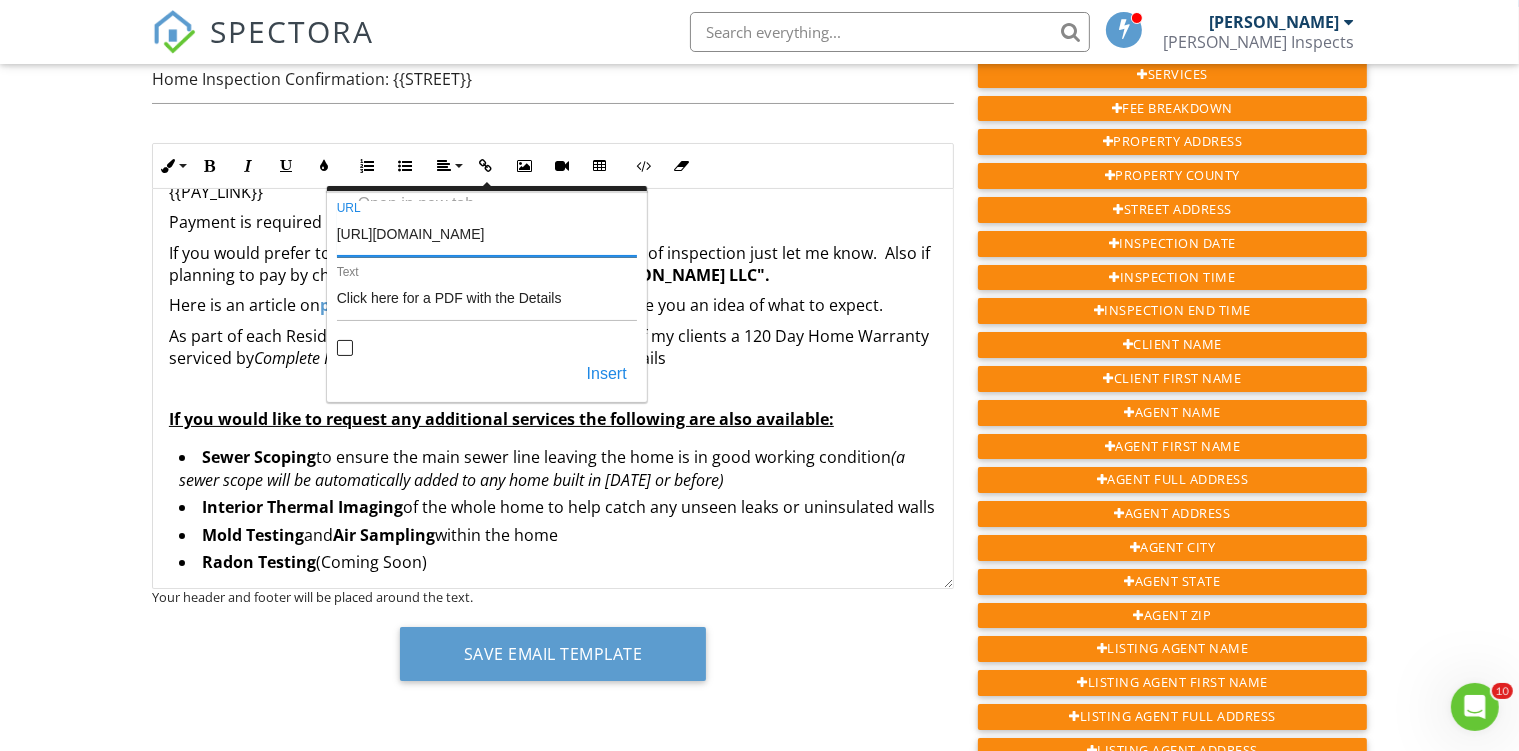 type on "https://drive.google.com/file/d/1ITSiw7kR13xAJtu98ASj5ALXMY1mtv5P/view?usp=drive_link" 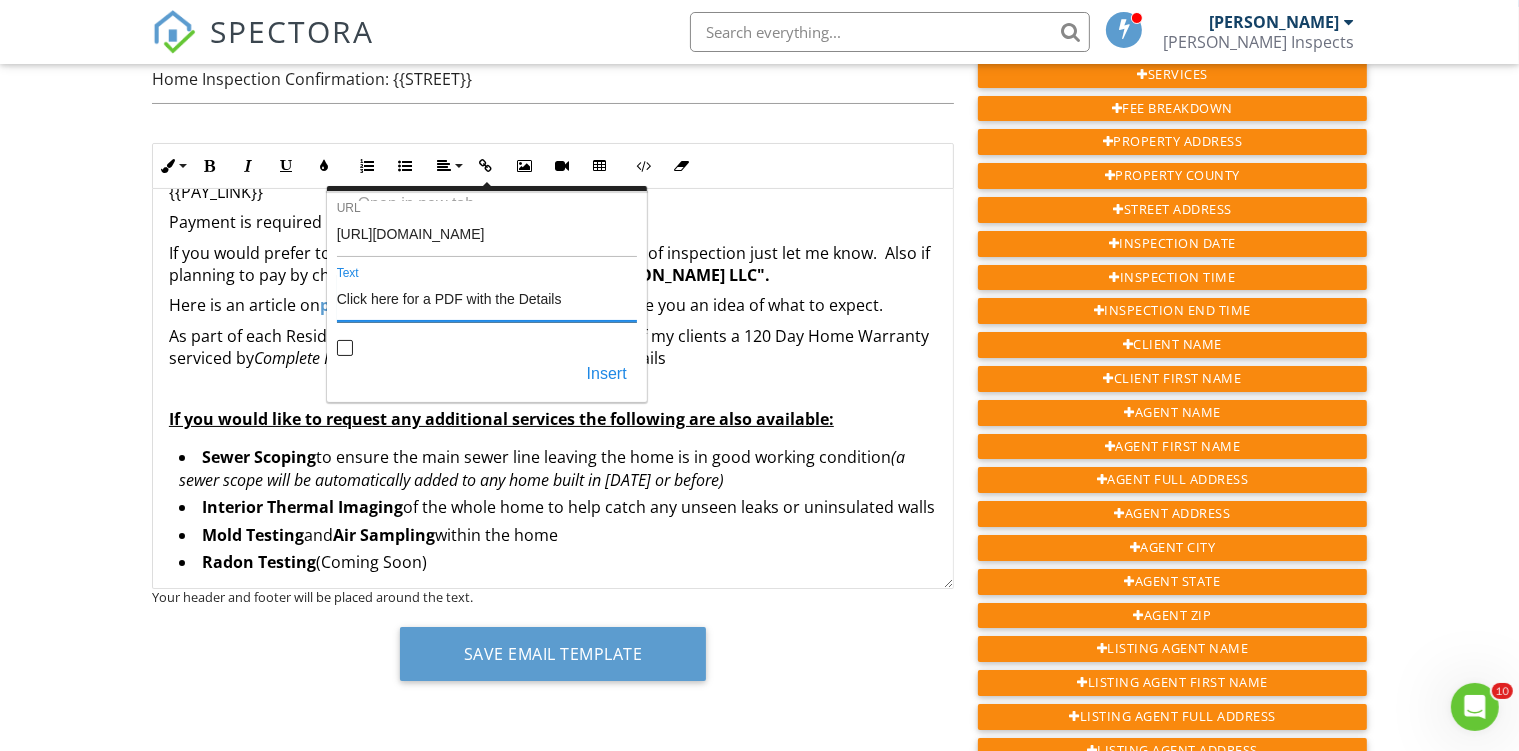 click on "Click here for a PDF with the Details" at bounding box center (487, 298) 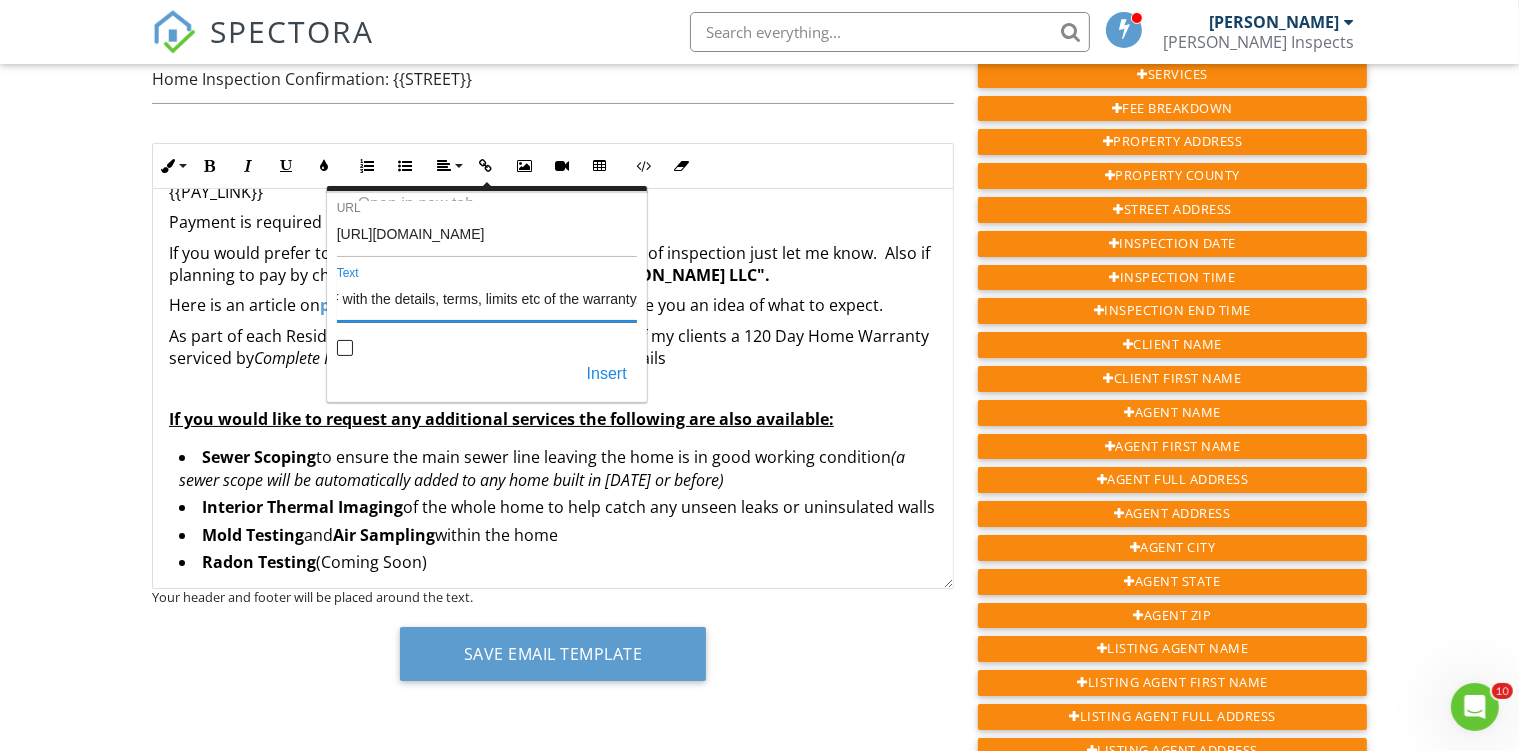 scroll, scrollTop: 0, scrollLeft: 126, axis: horizontal 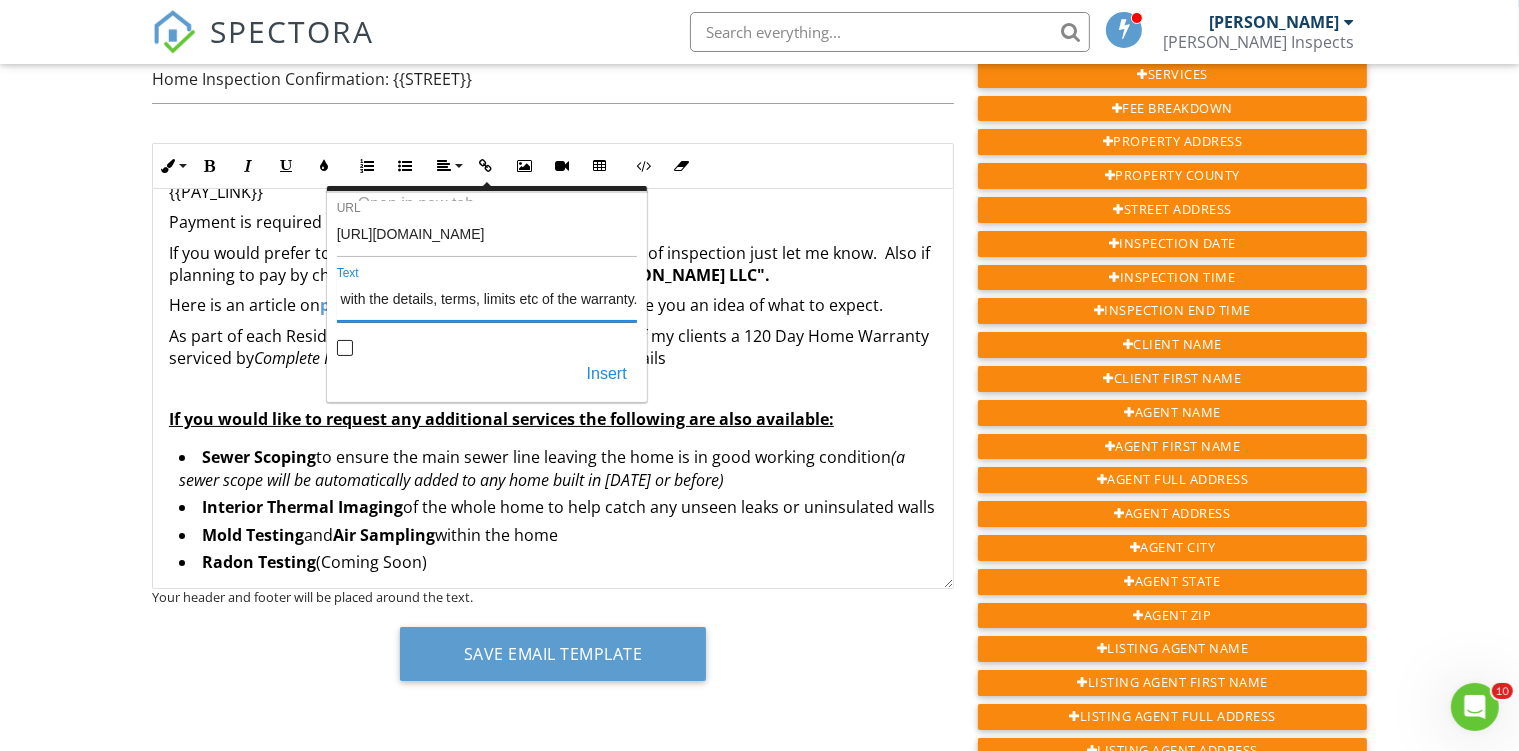 type on "Click here for a PDF with the details, terms, limits etc of the warranty." 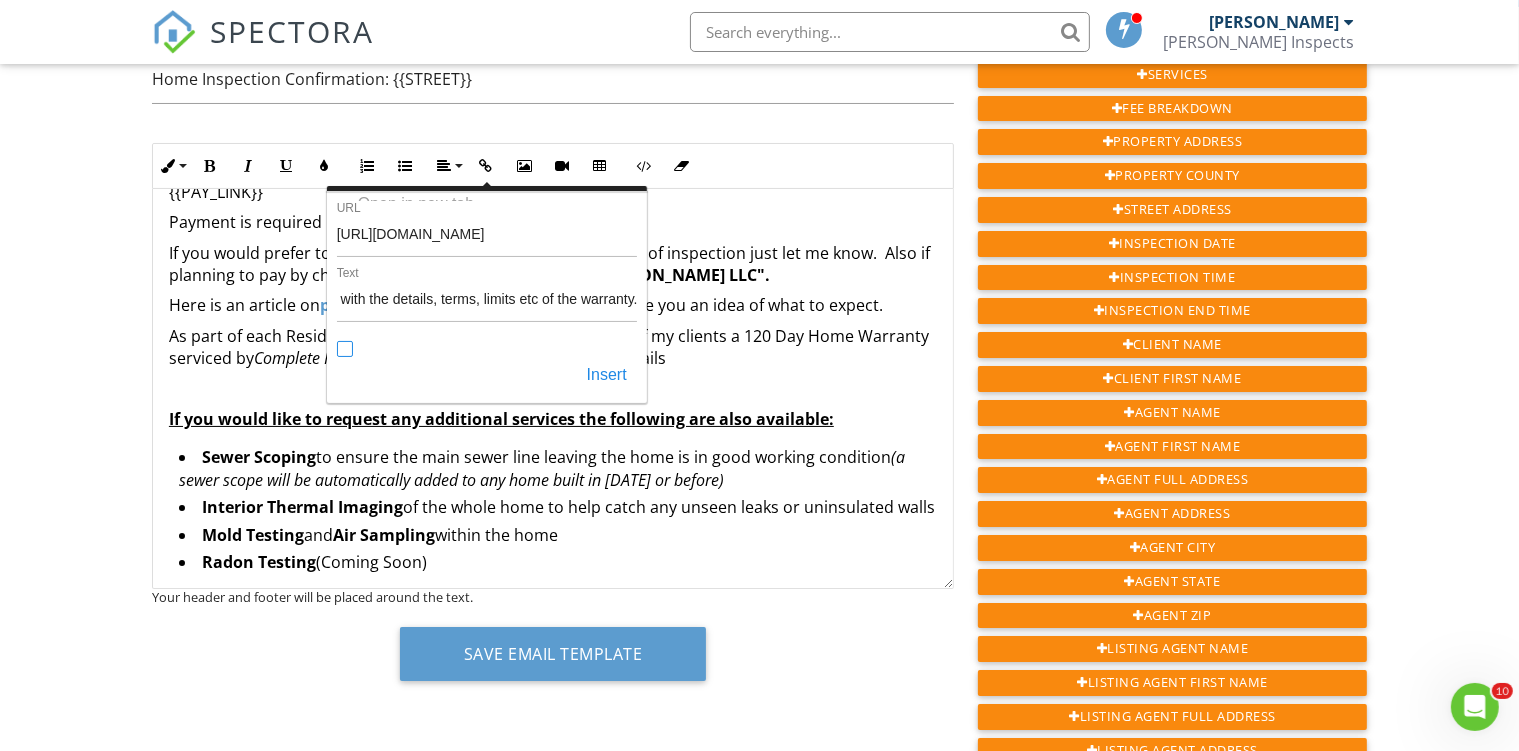 click on "Open in new tab" at bounding box center (346, 350) 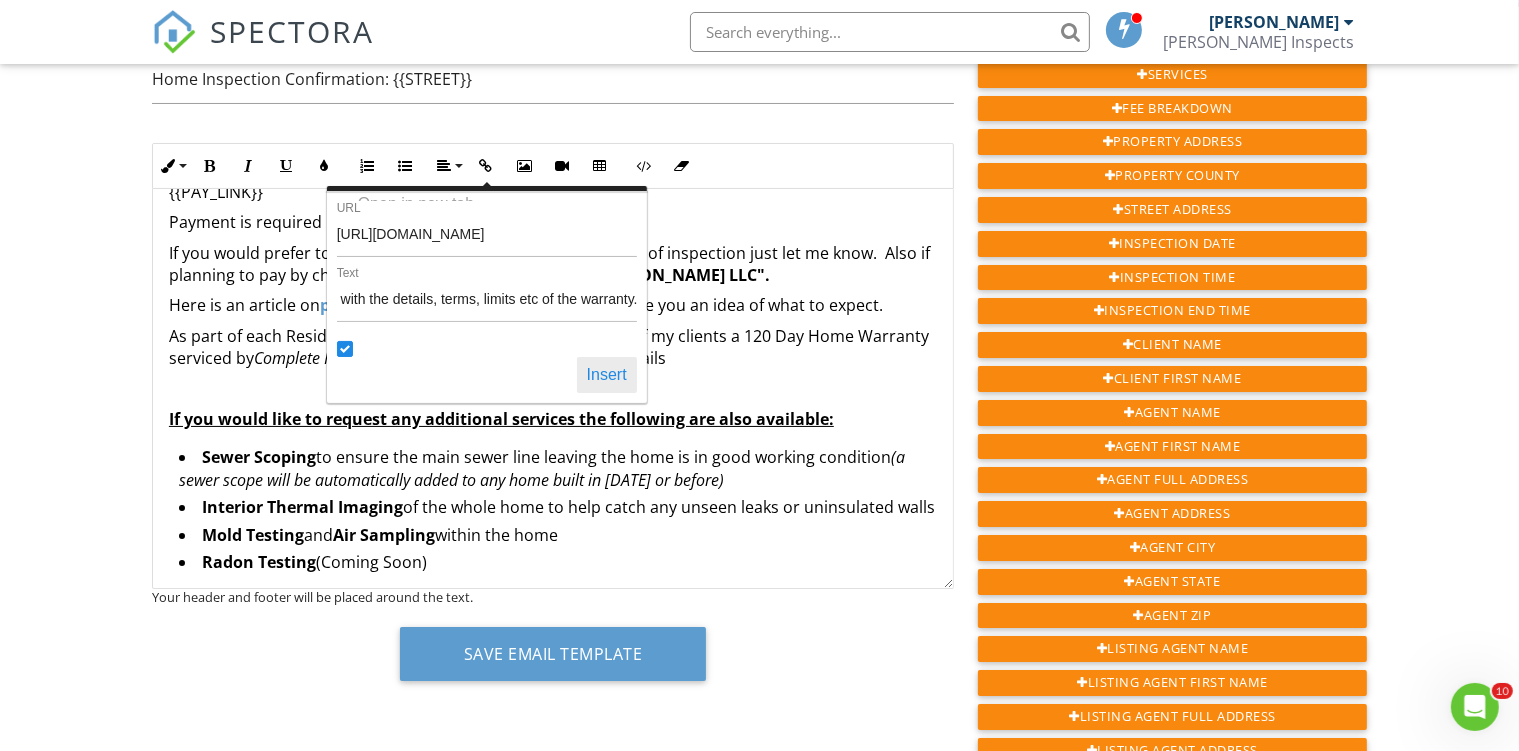 click on "Insert" at bounding box center (607, 375) 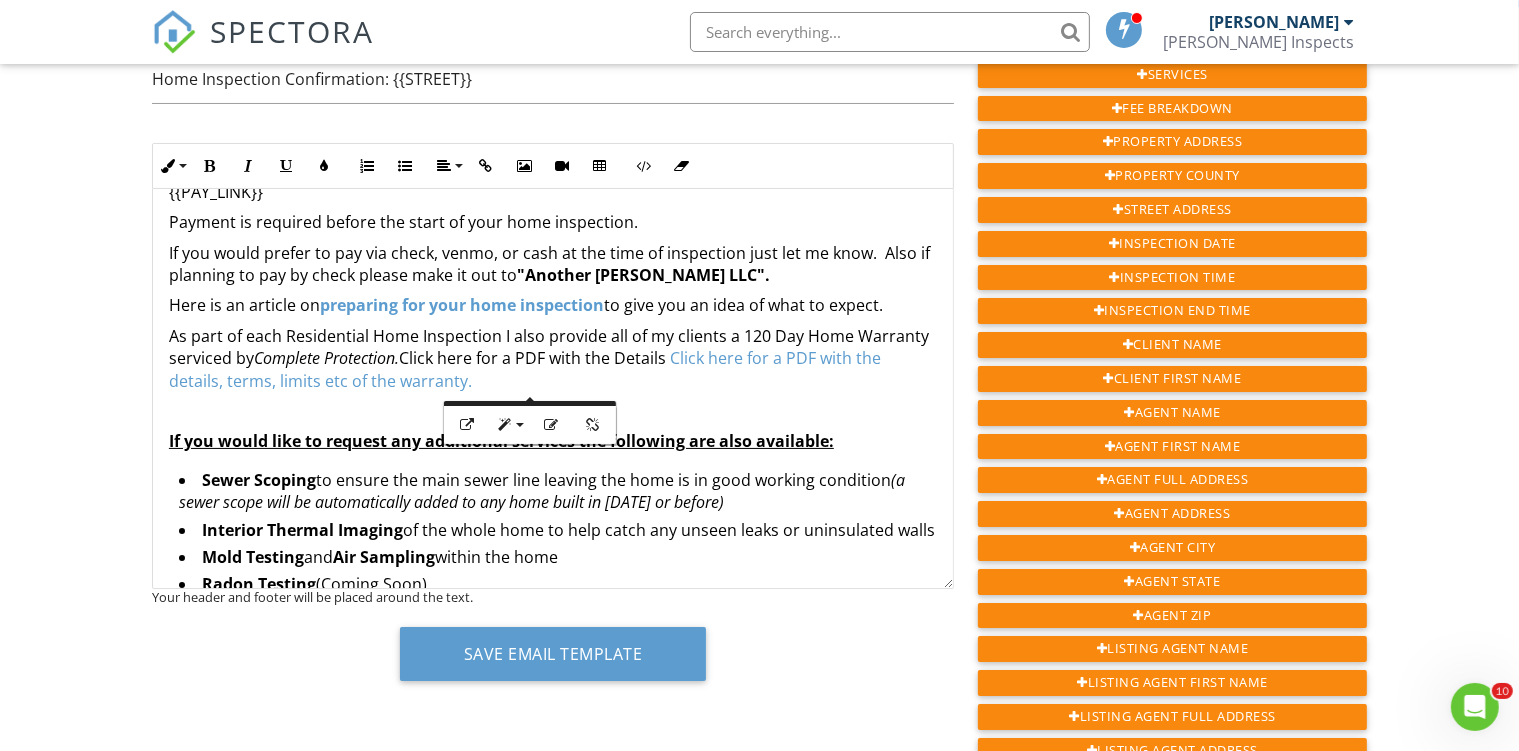 scroll, scrollTop: 176, scrollLeft: 0, axis: vertical 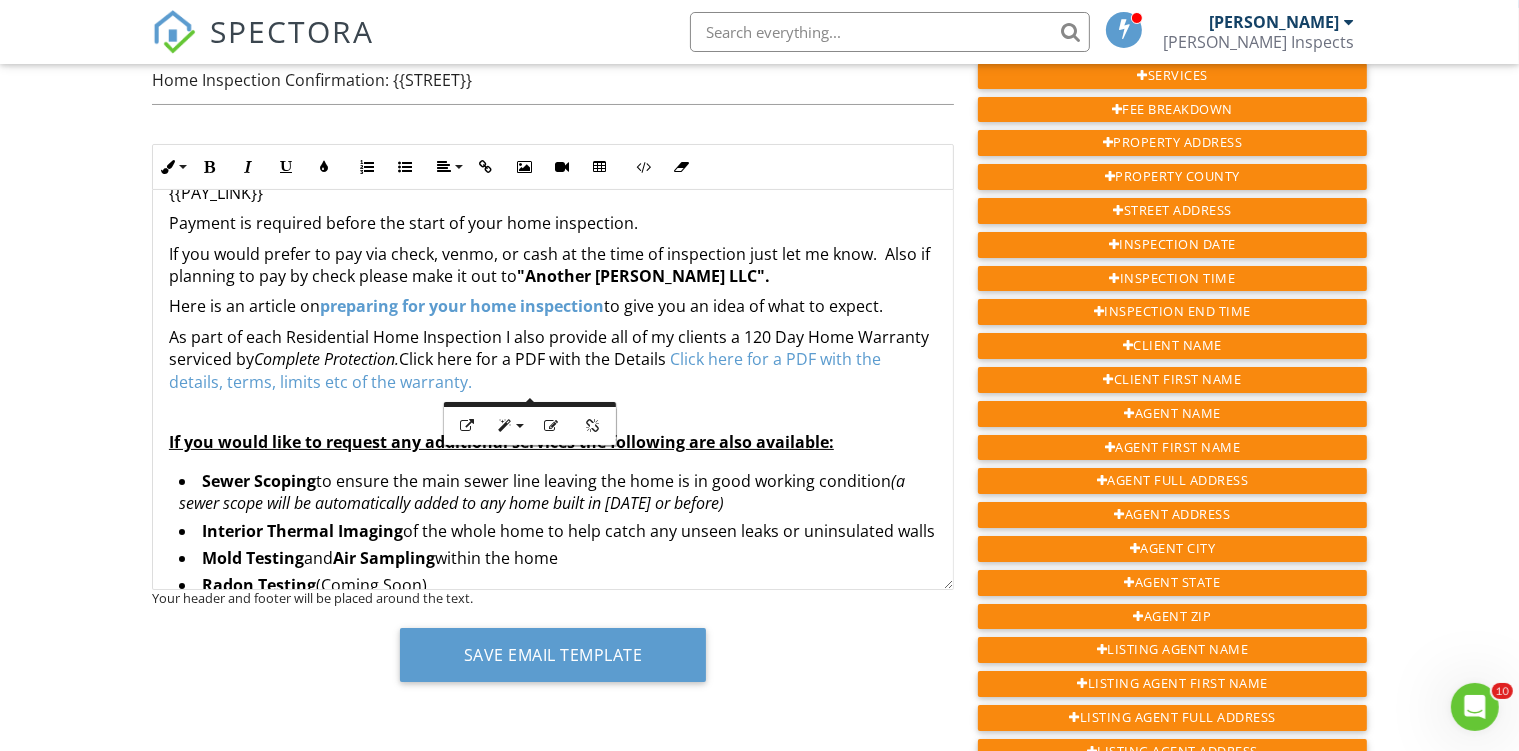 click on "Hi {{CLIENT_FIRST_NAME}}, Your home inspection at {{ADDRESS}} is scheduled for {{INSPECTION_DATE}} at {{INSPECTION_TIME}}. I'm looking forward to your inspection! Prior to your inspection , please accept and sign the "Pre-Inspection Agreement"  at the link below in the blue box.   {{SIGN_LINK}} If you would like to pay via Credit Card you can use this link here {{PAY_LINK}} Payment is required before the start of your home inspection. If you would prefer to pay via check, venmo, or cash at the time of inspection just let me know.  Also if planning to pay by check please make it out to  "Another Chris LLC". Here is an article on  preparing for your home inspection  to give you an idea of what to expect. As part of each Residential Home Inspection I also provide all of my clients a 120 Day Home Warranty serviced by  Complete Protection.   Click here for a PDF with the Details ​ Click here for a PDF with the details, terms, limits etc of the warranty. ​​​ Sewer Scoping Interior Thermal Imaging and" at bounding box center [553, 335] 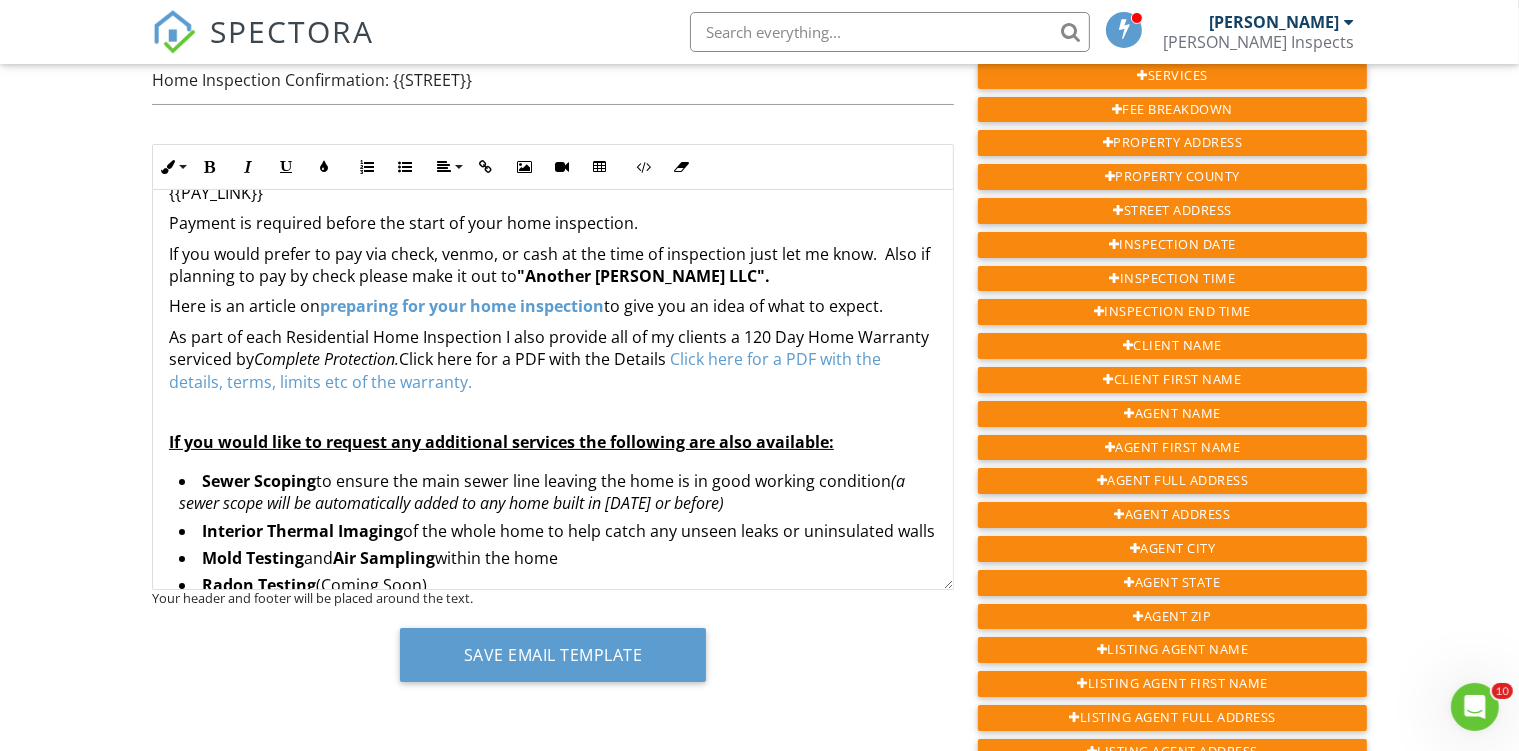 drag, startPoint x: 679, startPoint y: 356, endPoint x: 412, endPoint y: 369, distance: 267.31628 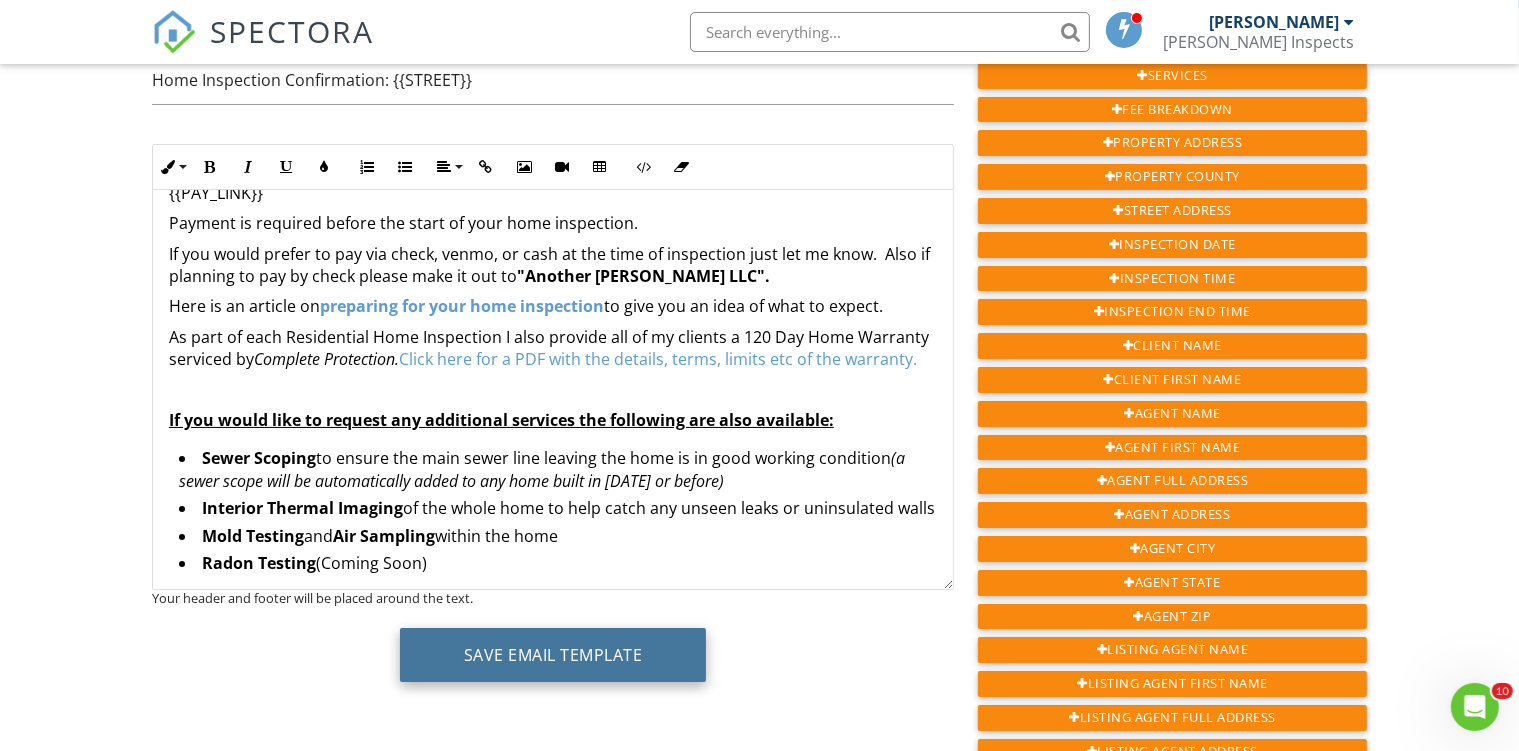 click on "Save Email Template" at bounding box center (553, 655) 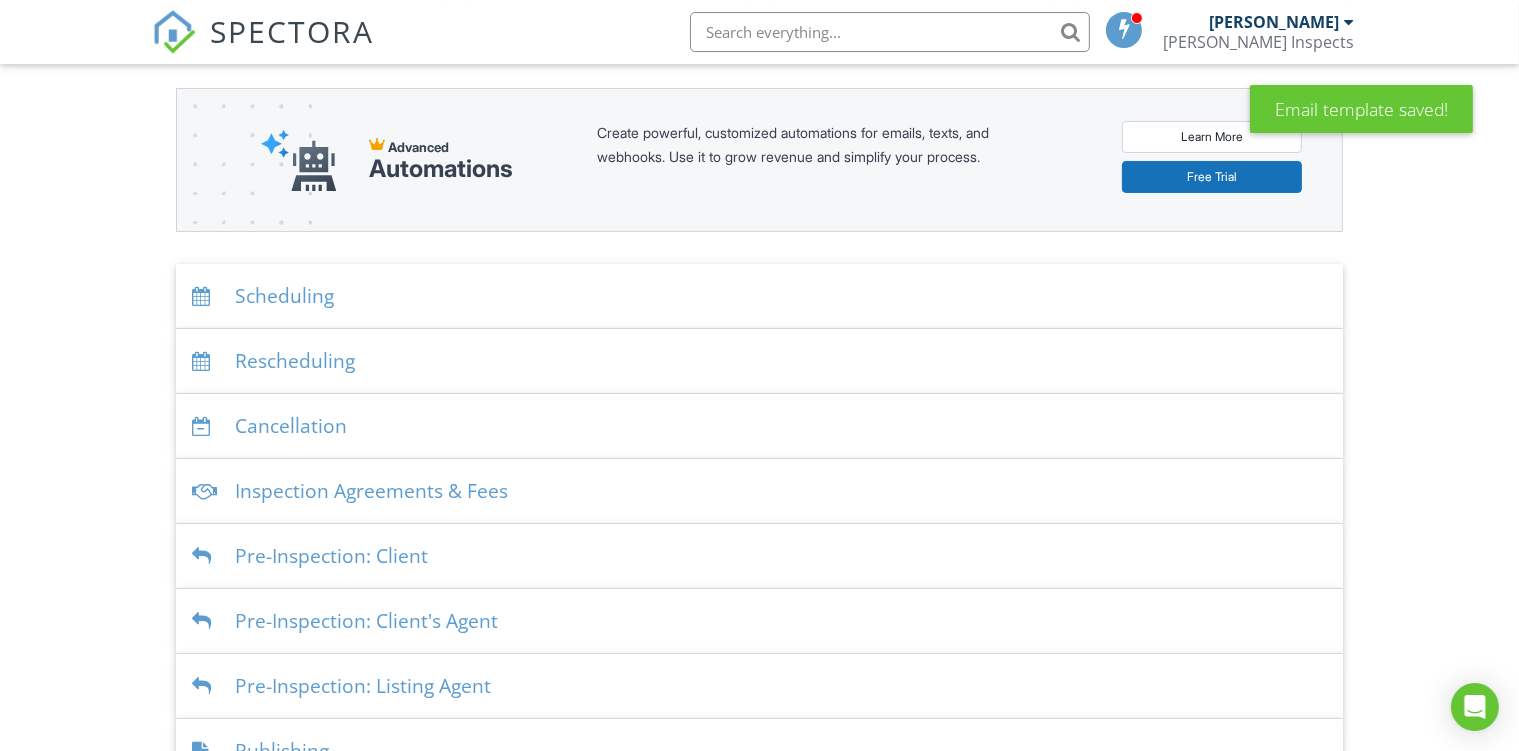 scroll, scrollTop: 316, scrollLeft: 0, axis: vertical 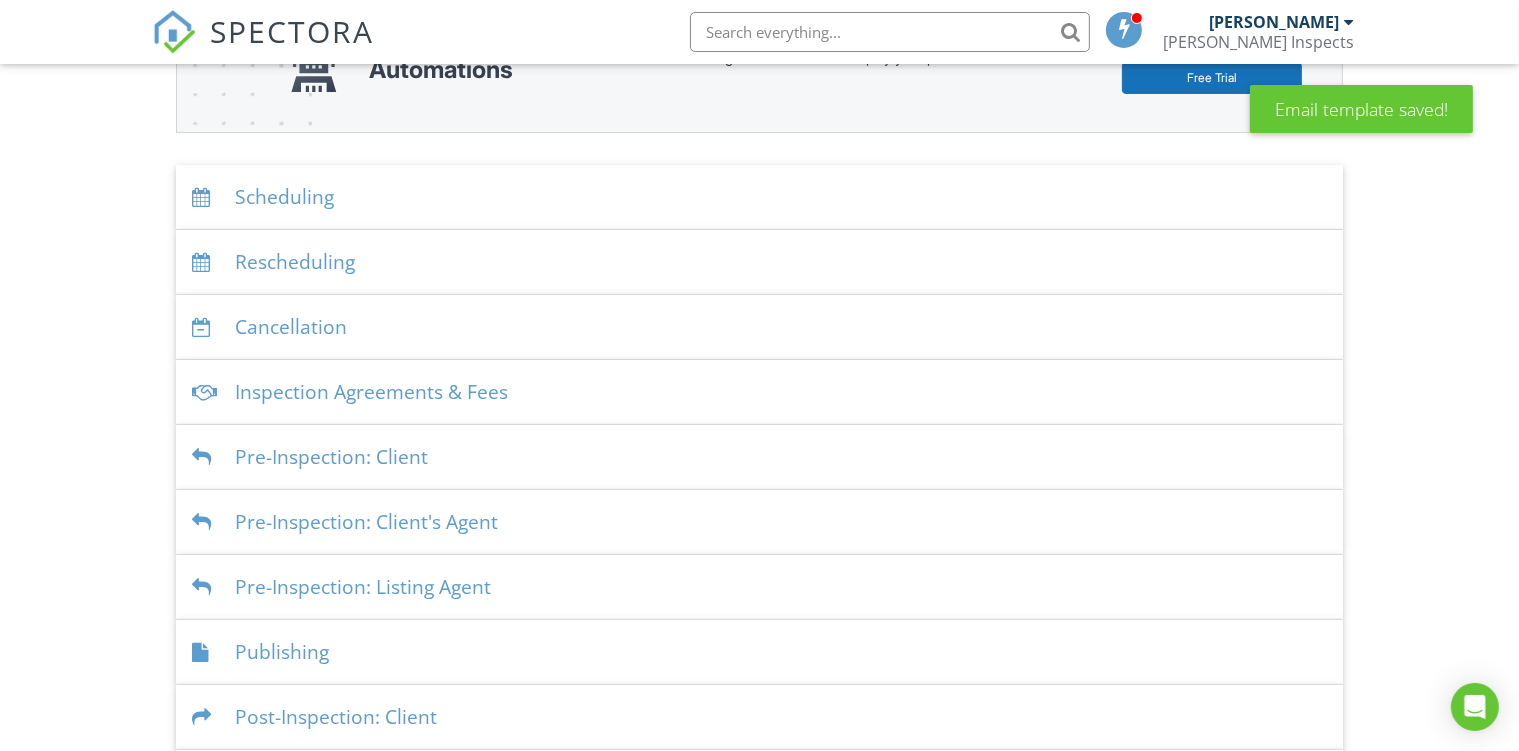 click on "Scheduling" at bounding box center (759, 197) 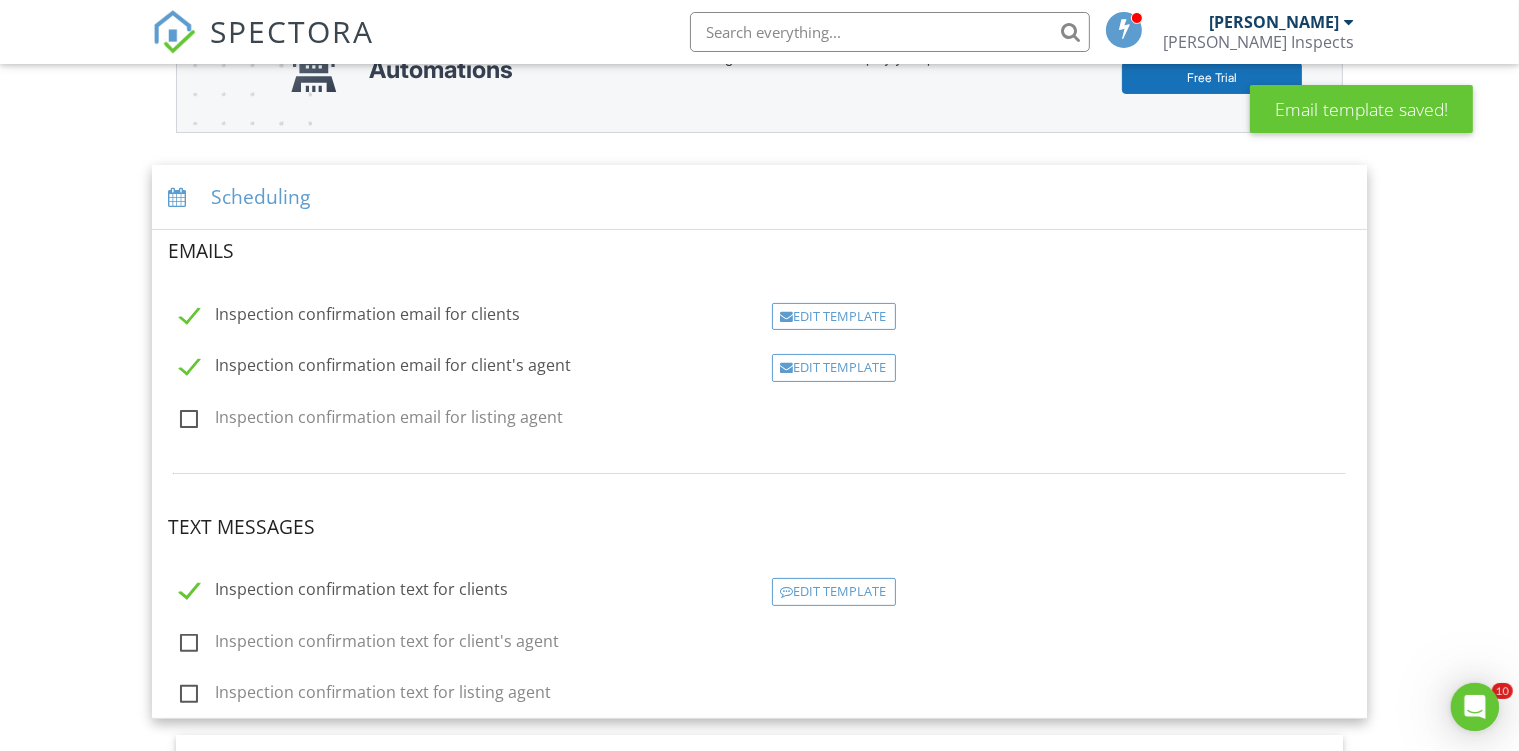 scroll, scrollTop: 0, scrollLeft: 0, axis: both 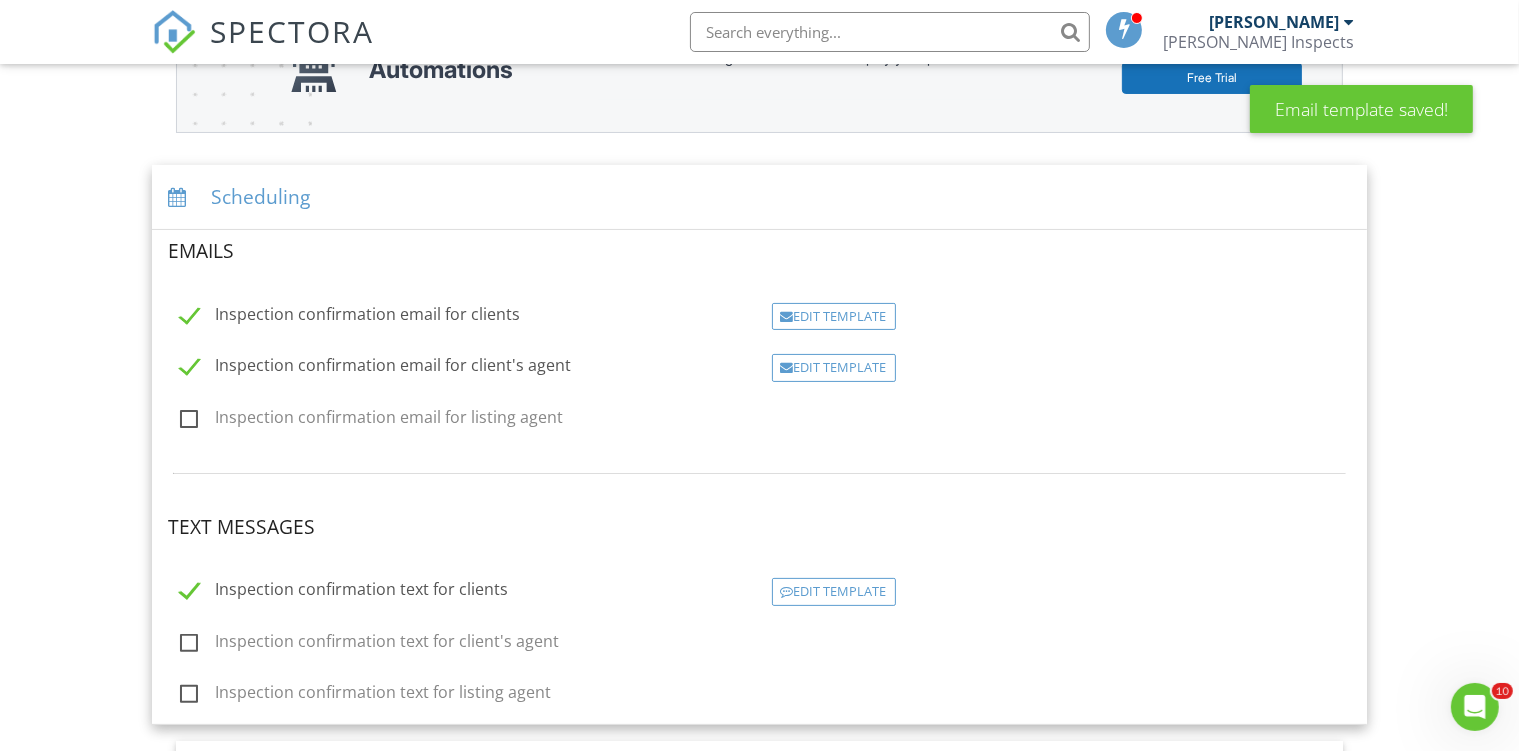 click on "Inspection confirmation email for clients" at bounding box center (350, 317) 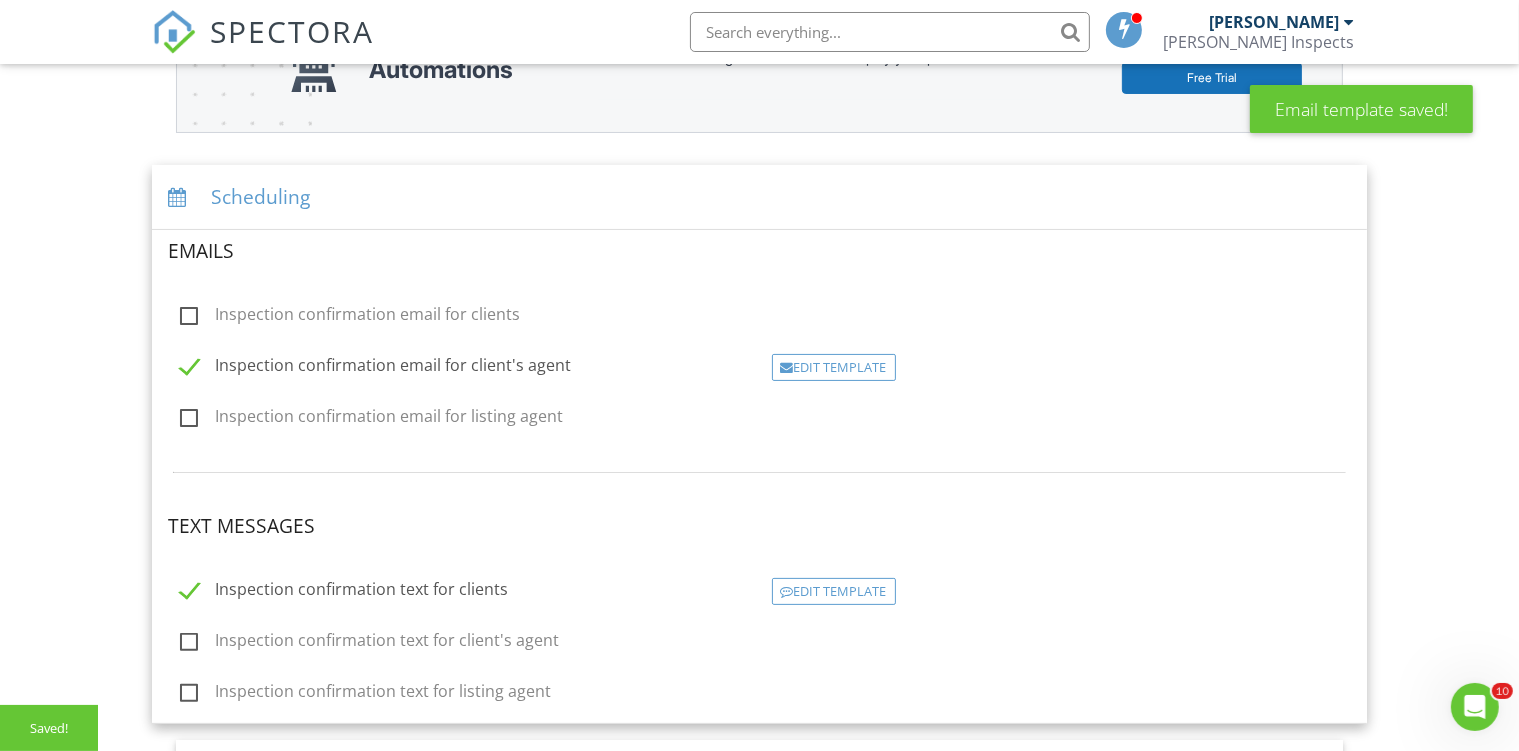 click on "Inspection confirmation email for clients" at bounding box center (350, 317) 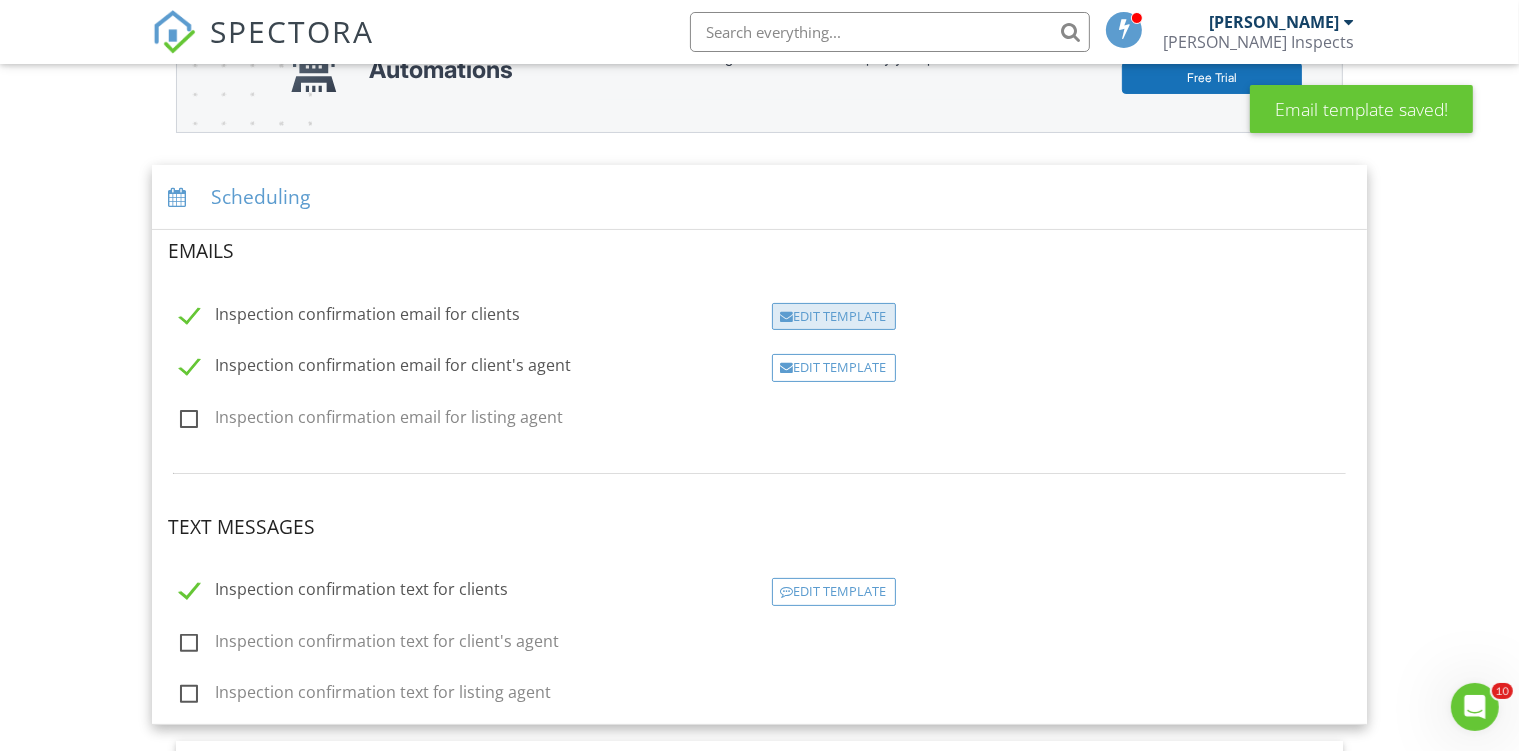 click on "Edit Template" at bounding box center (834, 317) 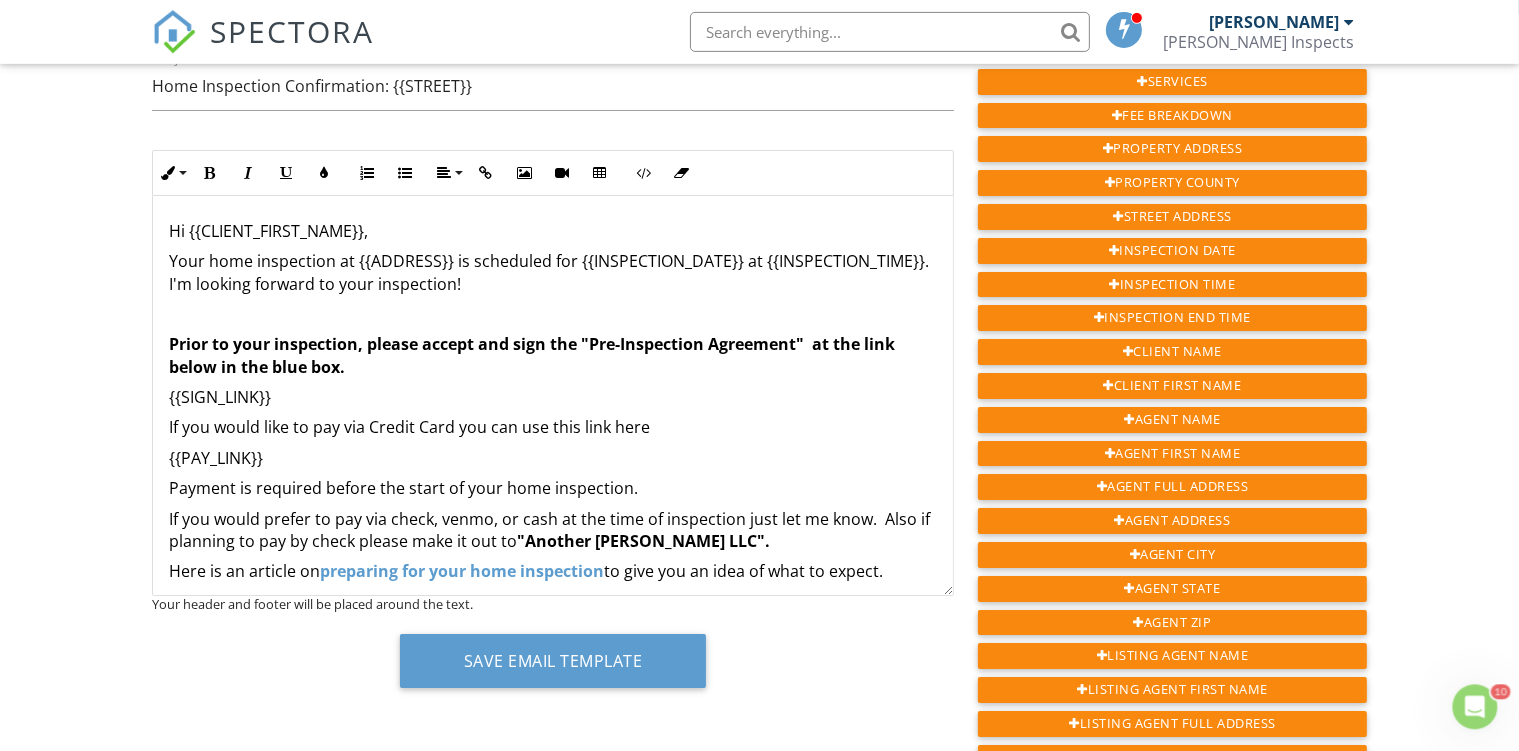 scroll, scrollTop: 177, scrollLeft: 0, axis: vertical 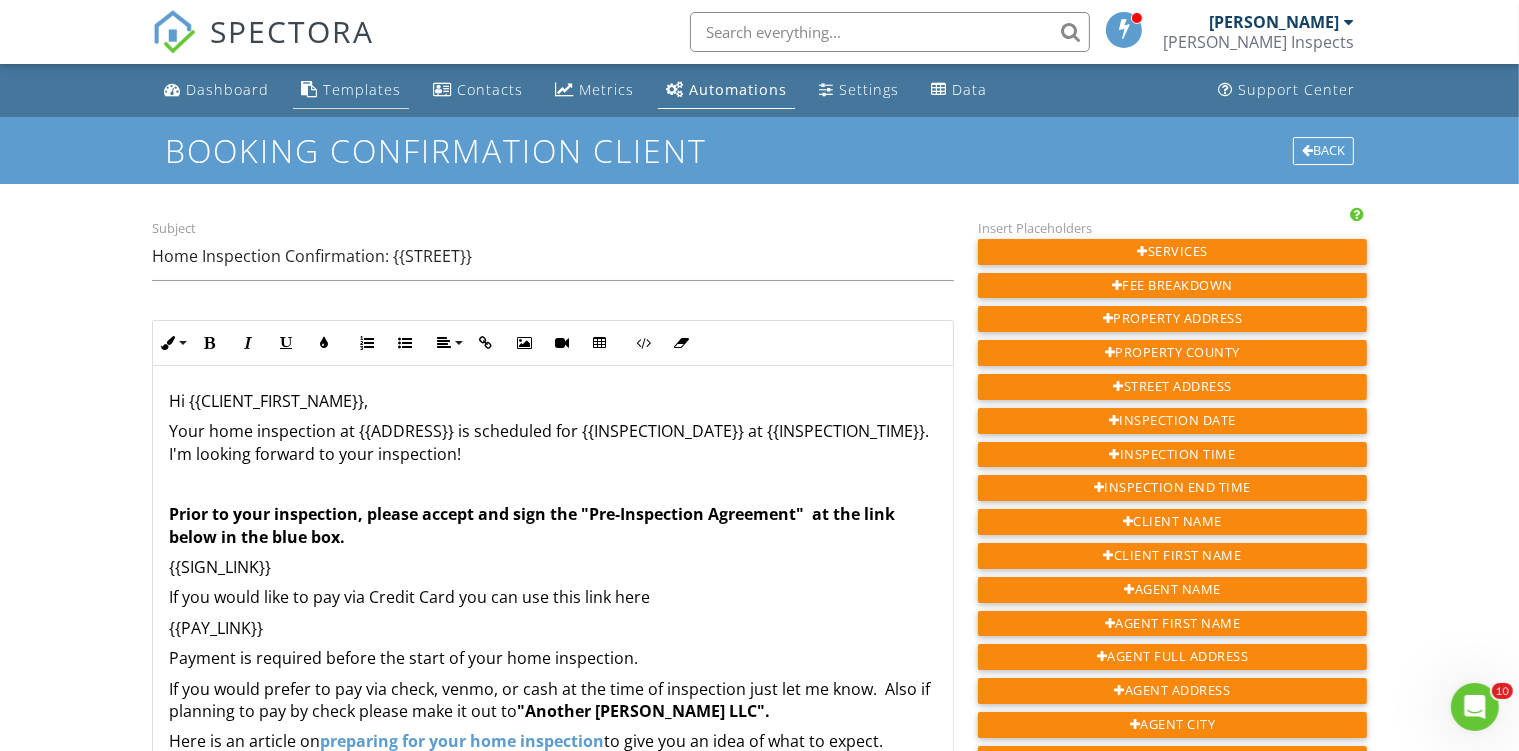 click on "Templates" at bounding box center (362, 89) 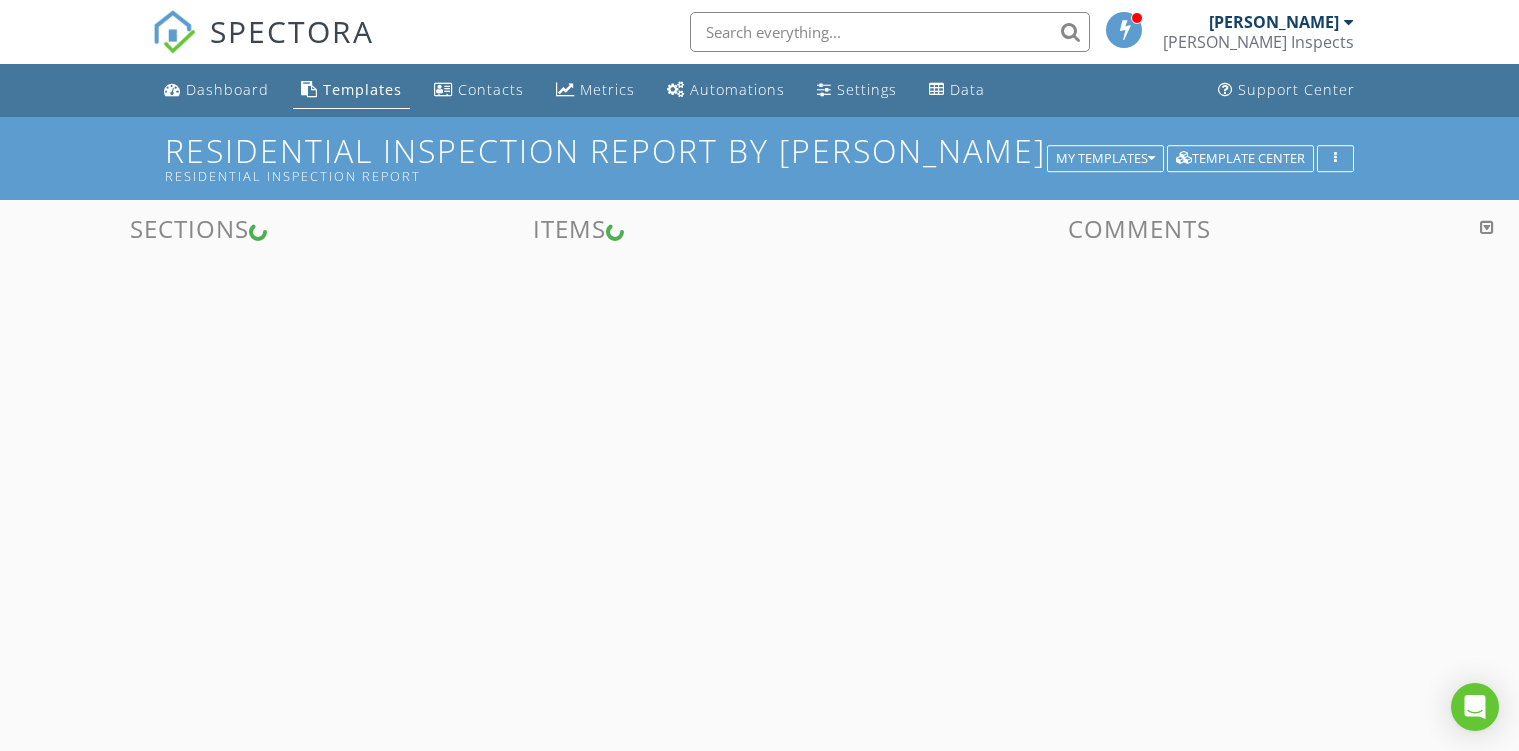 scroll, scrollTop: 0, scrollLeft: 0, axis: both 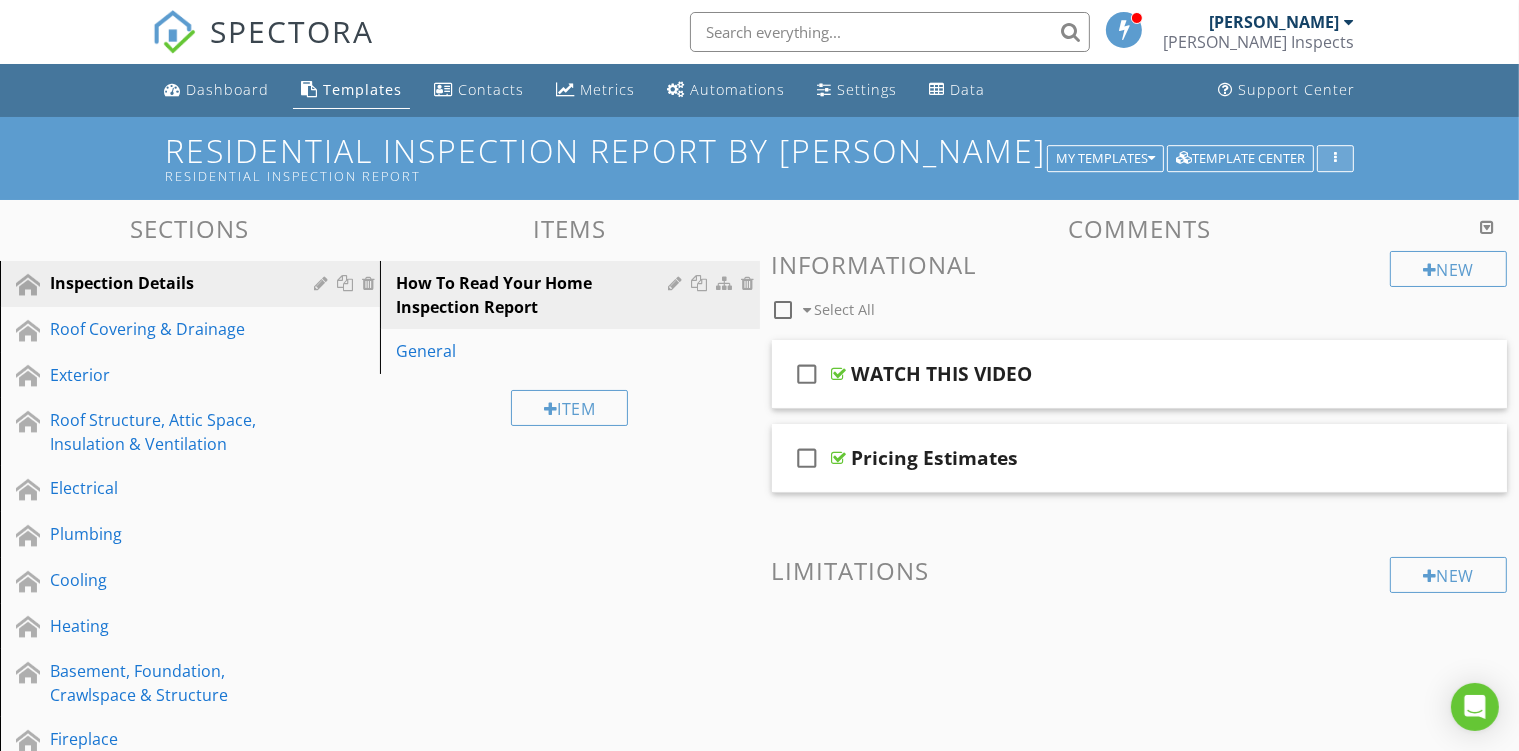 click at bounding box center [1335, 159] 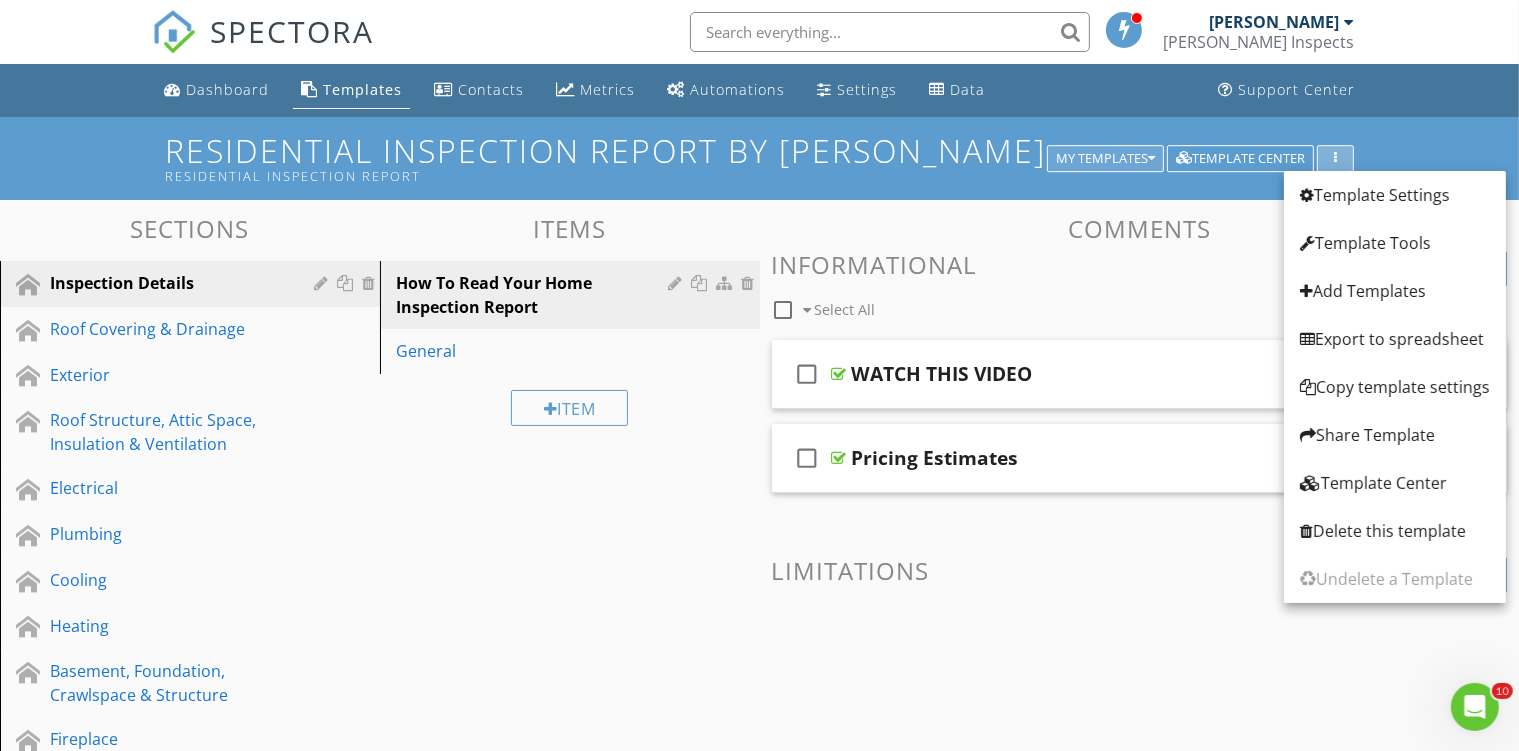scroll, scrollTop: 0, scrollLeft: 0, axis: both 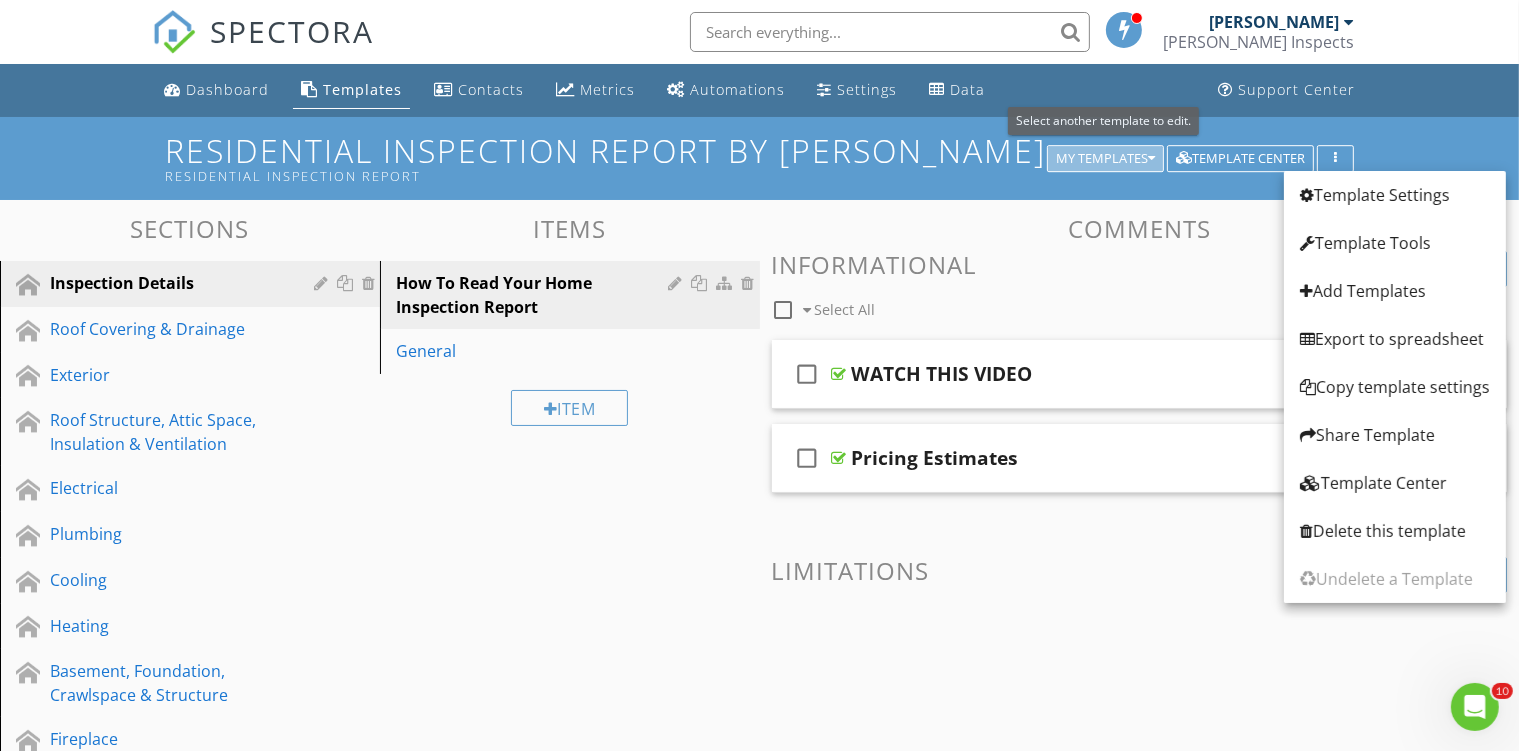 click on "My Templates" at bounding box center (1105, 159) 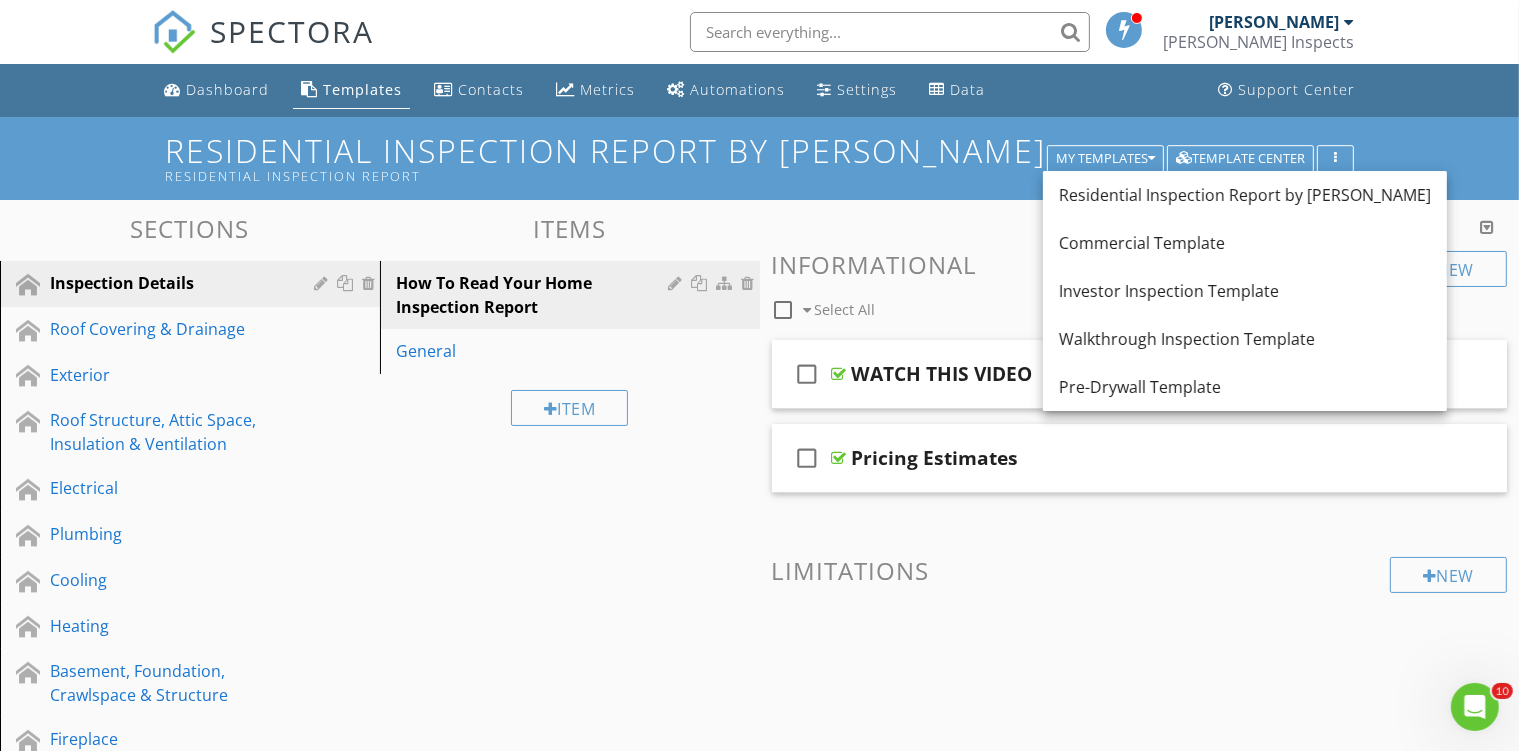 click on "Residential Inspection Report by [PERSON_NAME]
Residential Inspection Report
My Templates
Template Center" at bounding box center (759, 158) 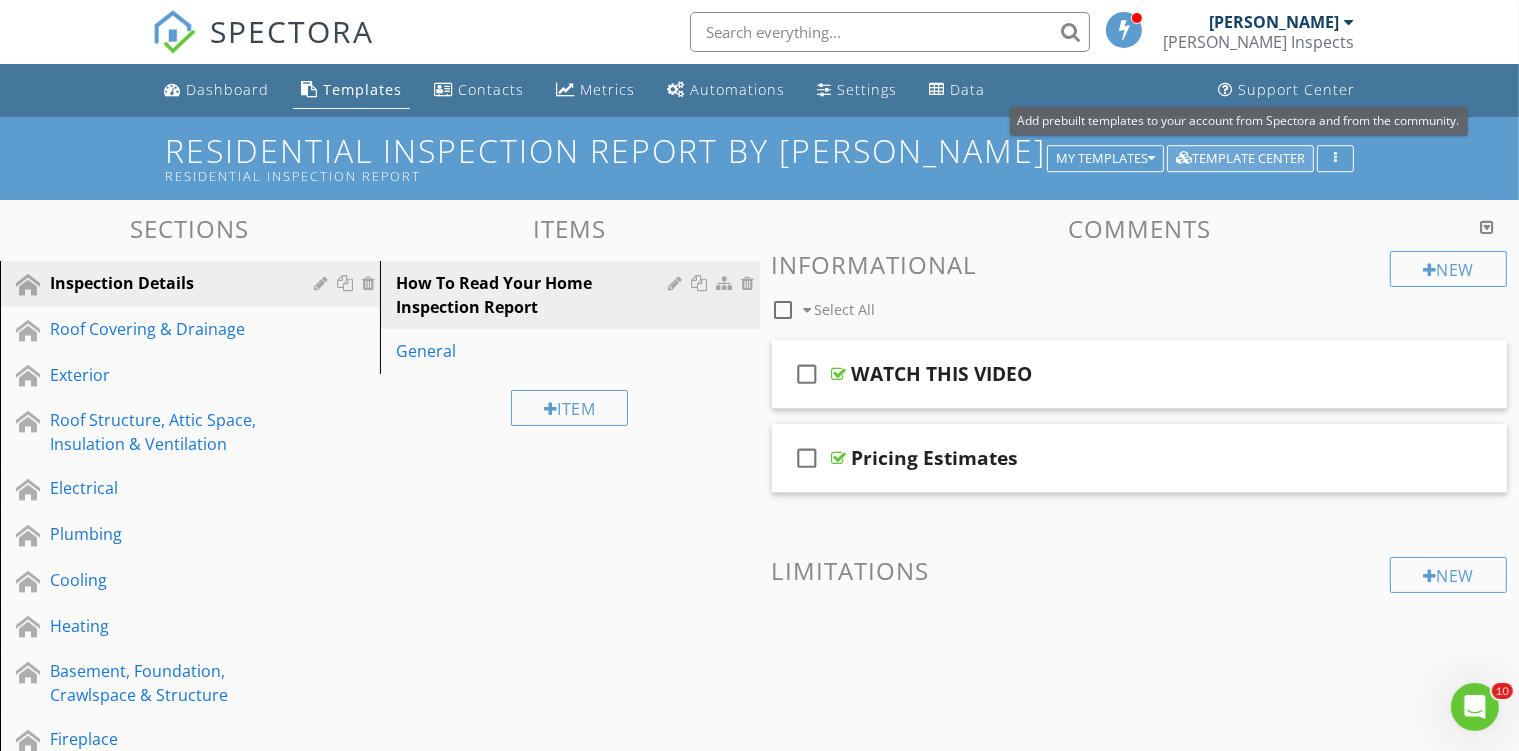 click on "Template Center" at bounding box center (1240, 159) 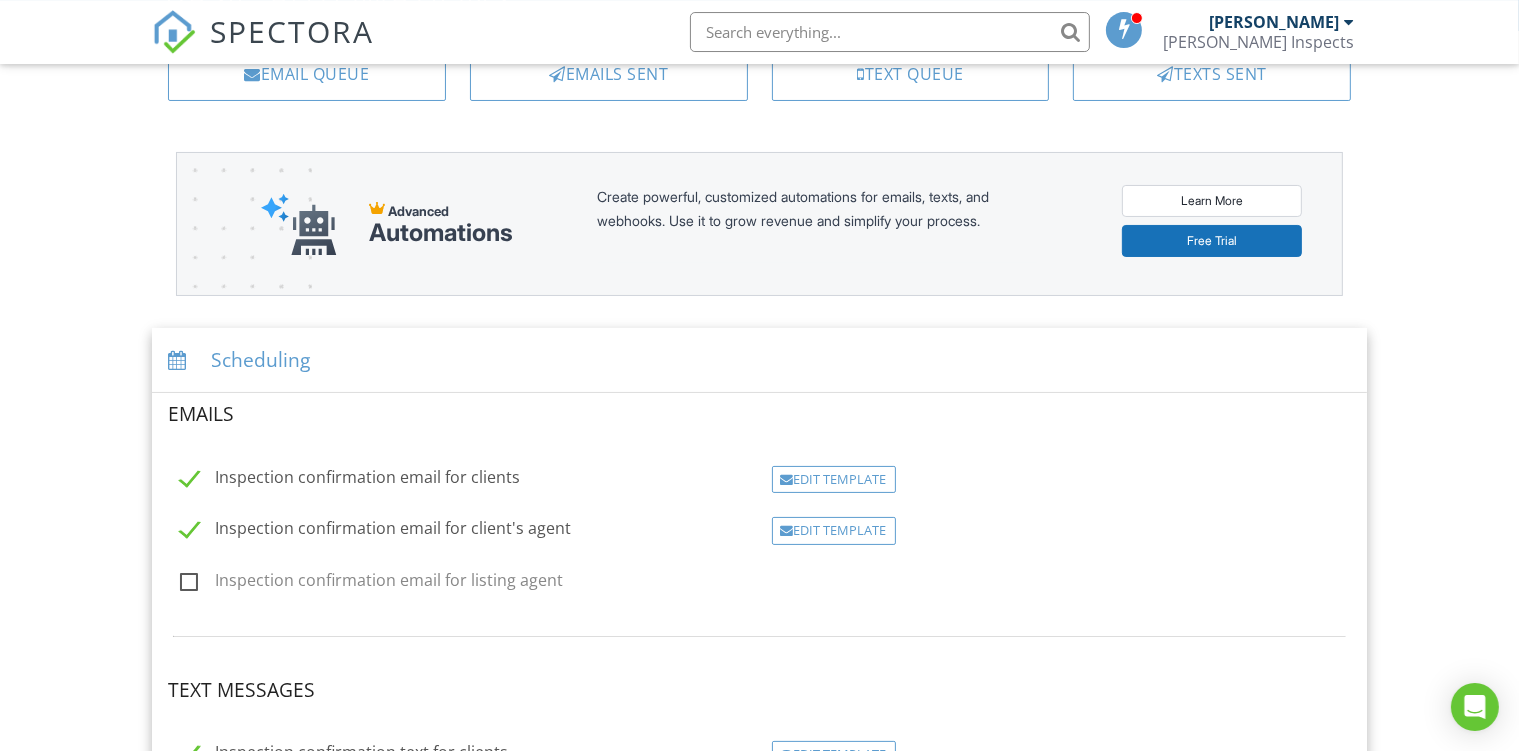 scroll, scrollTop: 0, scrollLeft: 0, axis: both 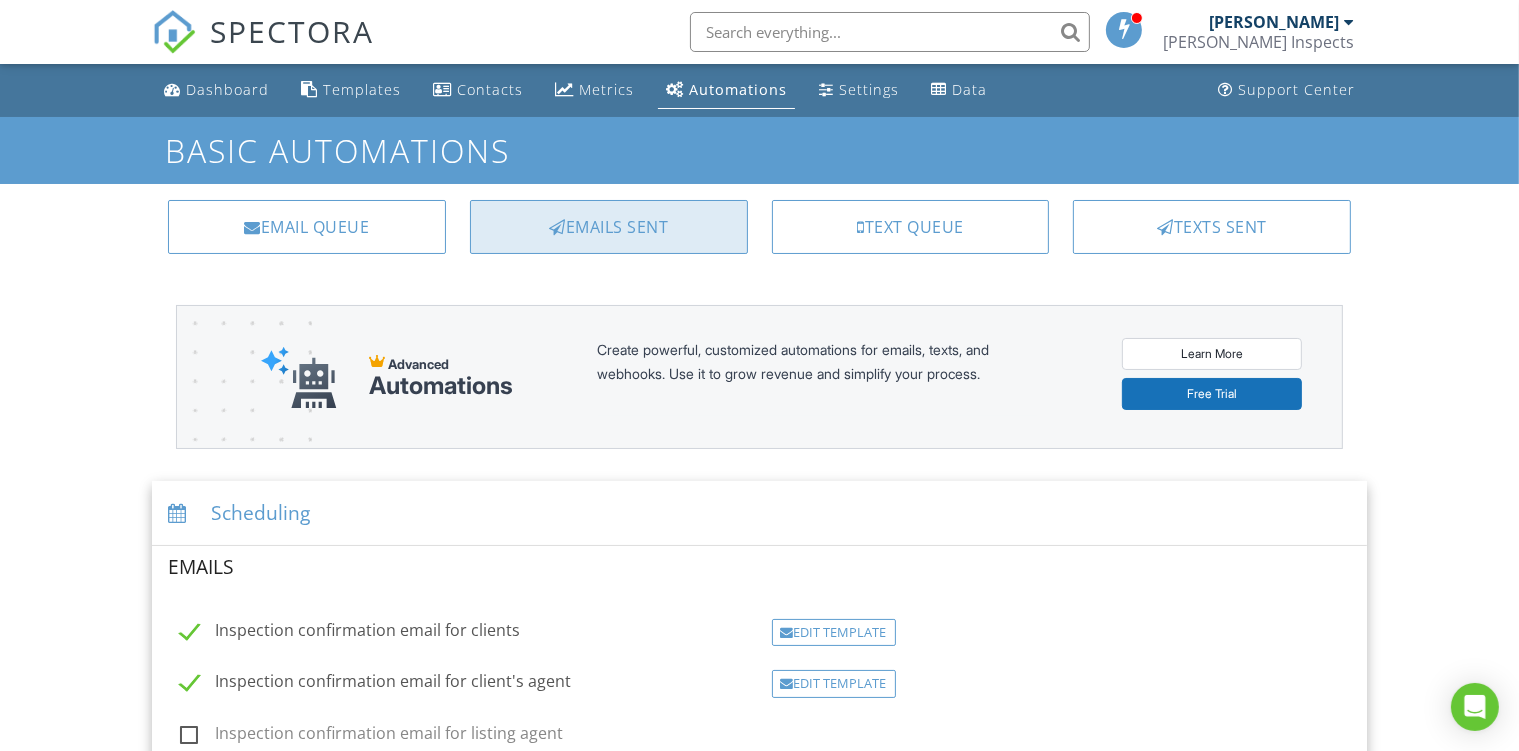 click on "Emails Sent" at bounding box center [609, 227] 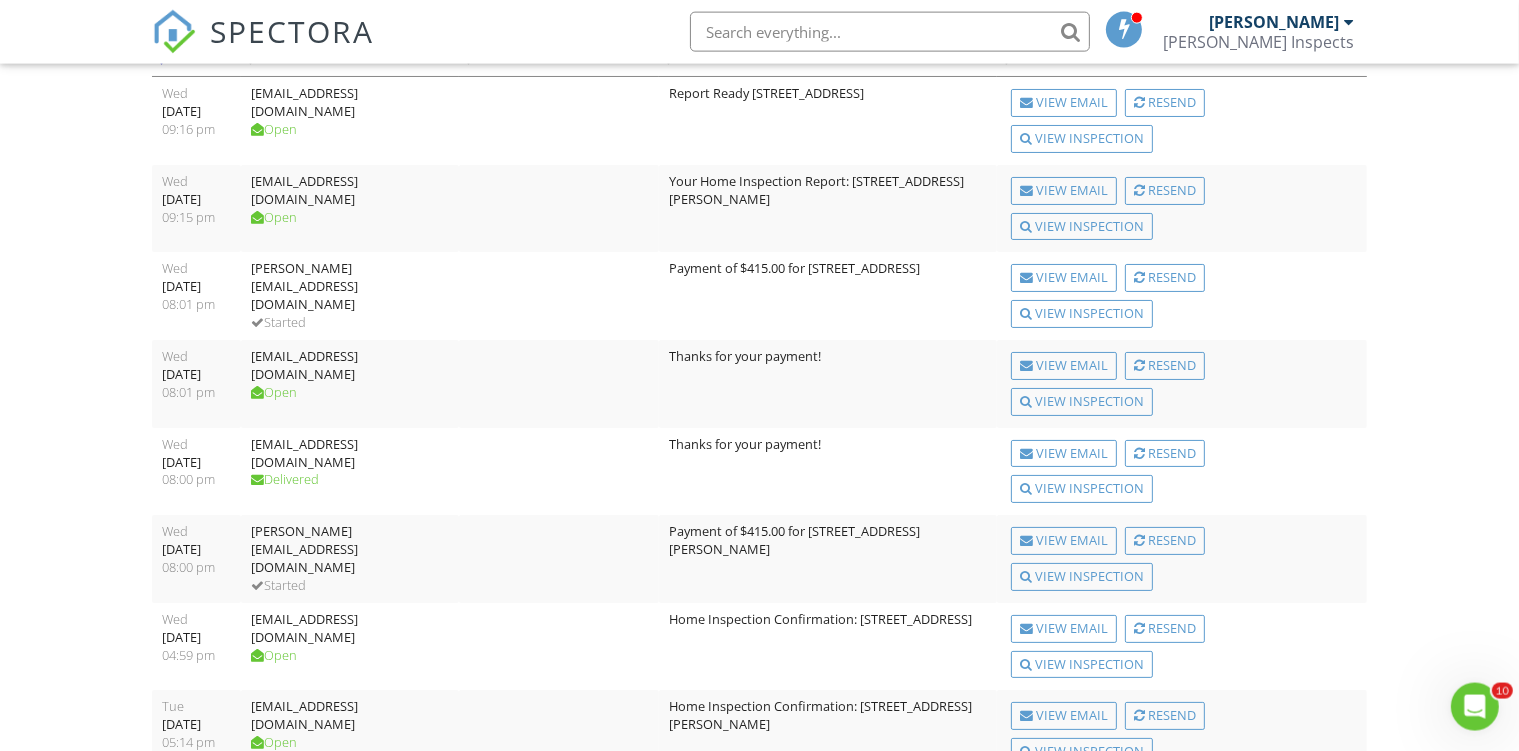 scroll, scrollTop: 211, scrollLeft: 0, axis: vertical 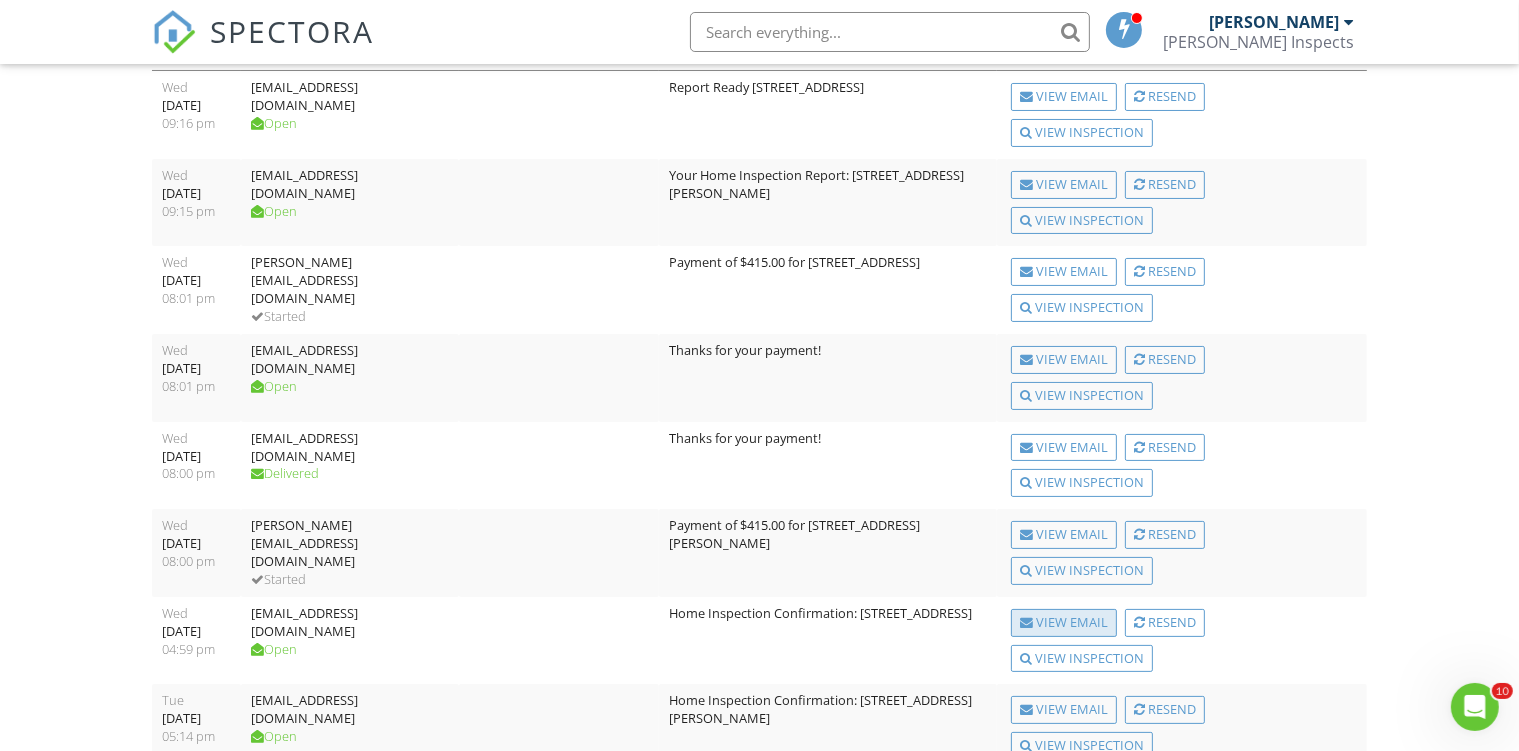 click on "View Email" at bounding box center [1064, 623] 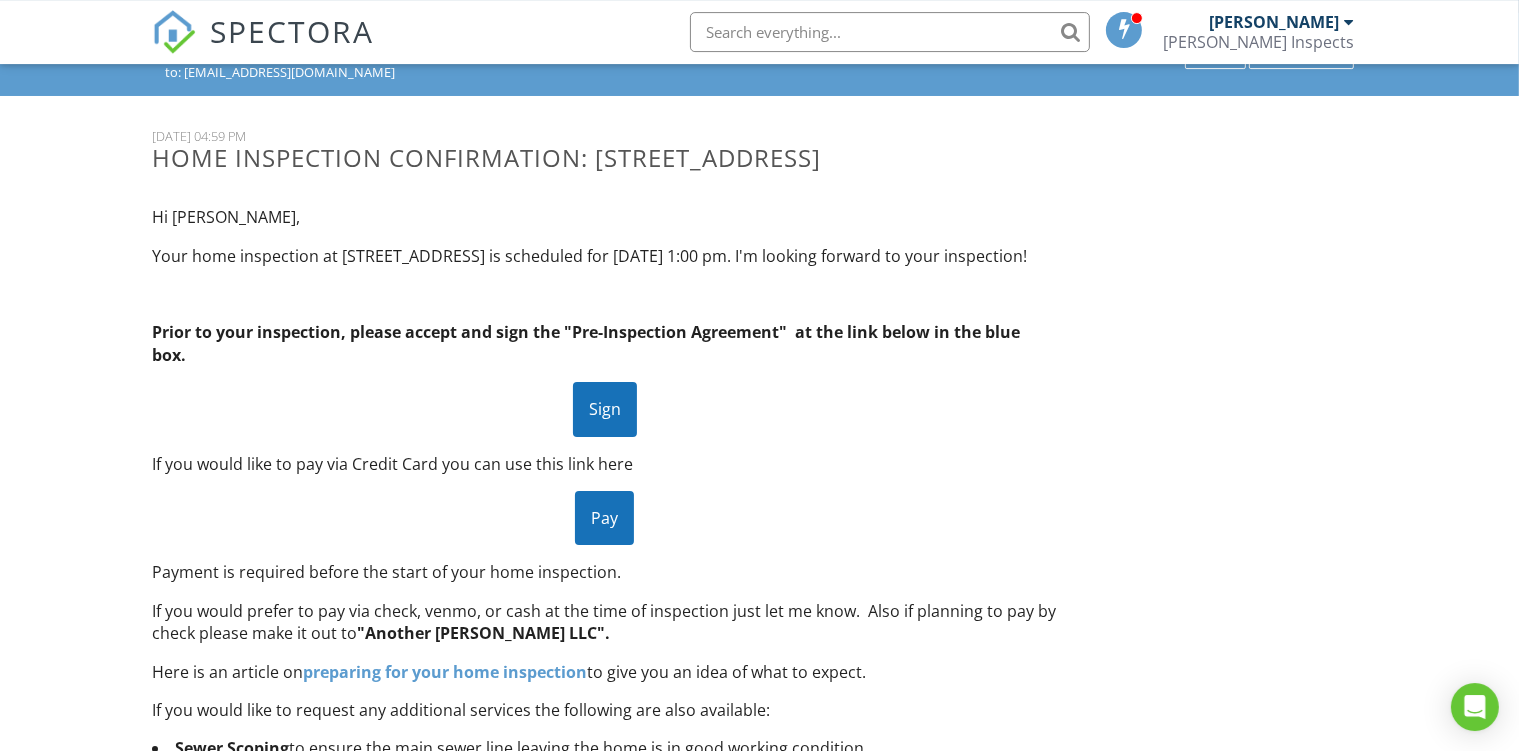 scroll, scrollTop: 316, scrollLeft: 0, axis: vertical 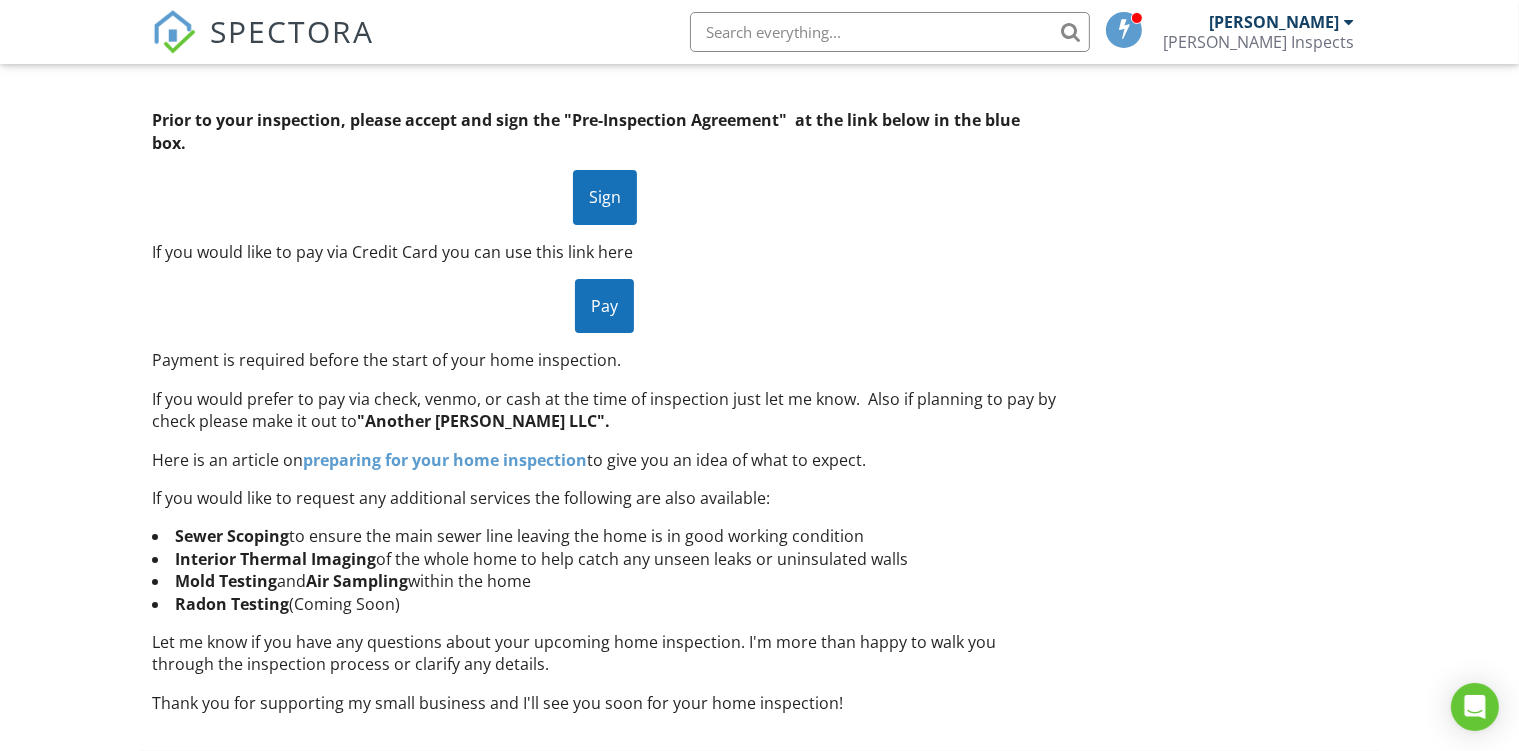 click on "preparing for your home inspection" at bounding box center [445, 460] 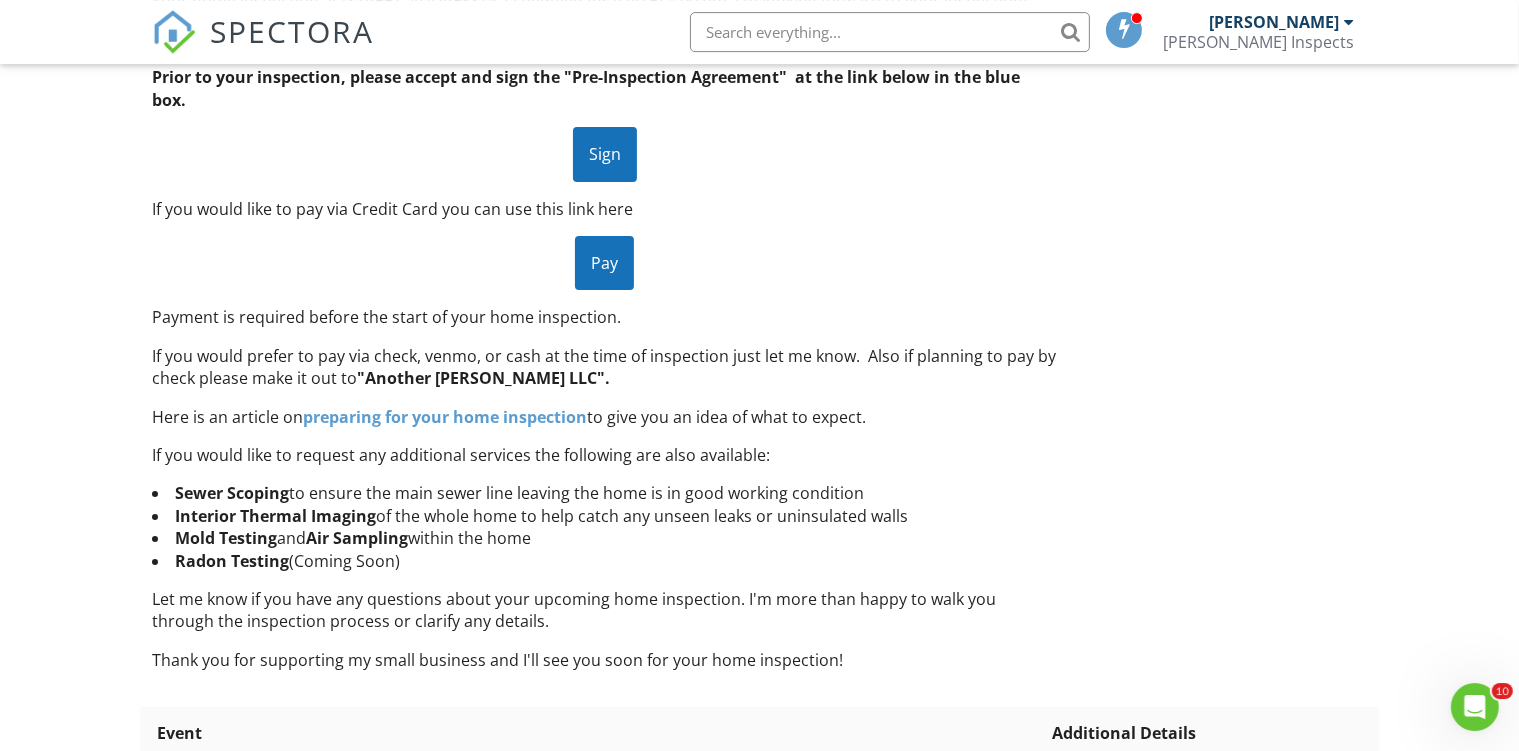 scroll, scrollTop: 422, scrollLeft: 0, axis: vertical 